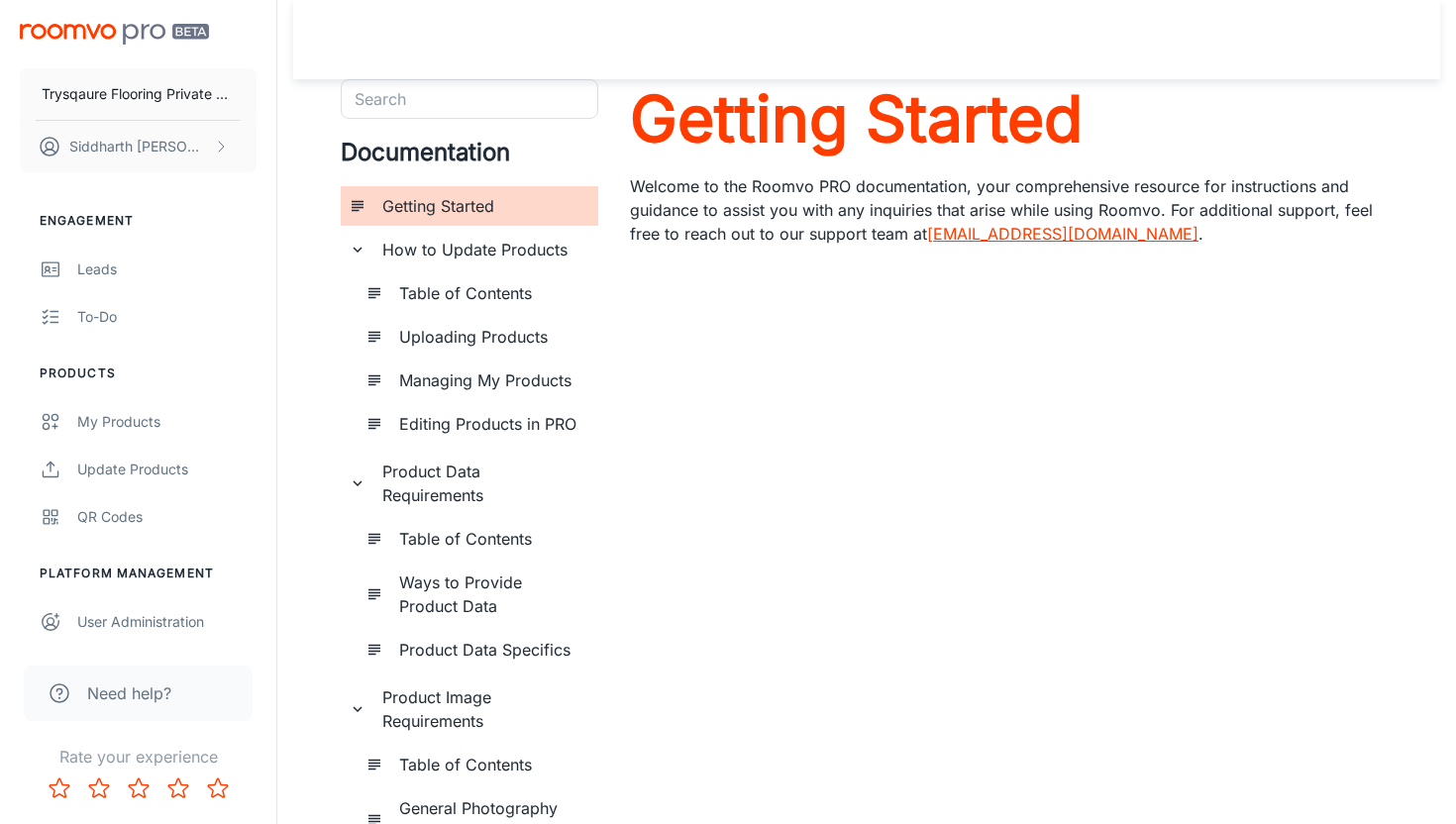 scroll, scrollTop: 483, scrollLeft: 0, axis: vertical 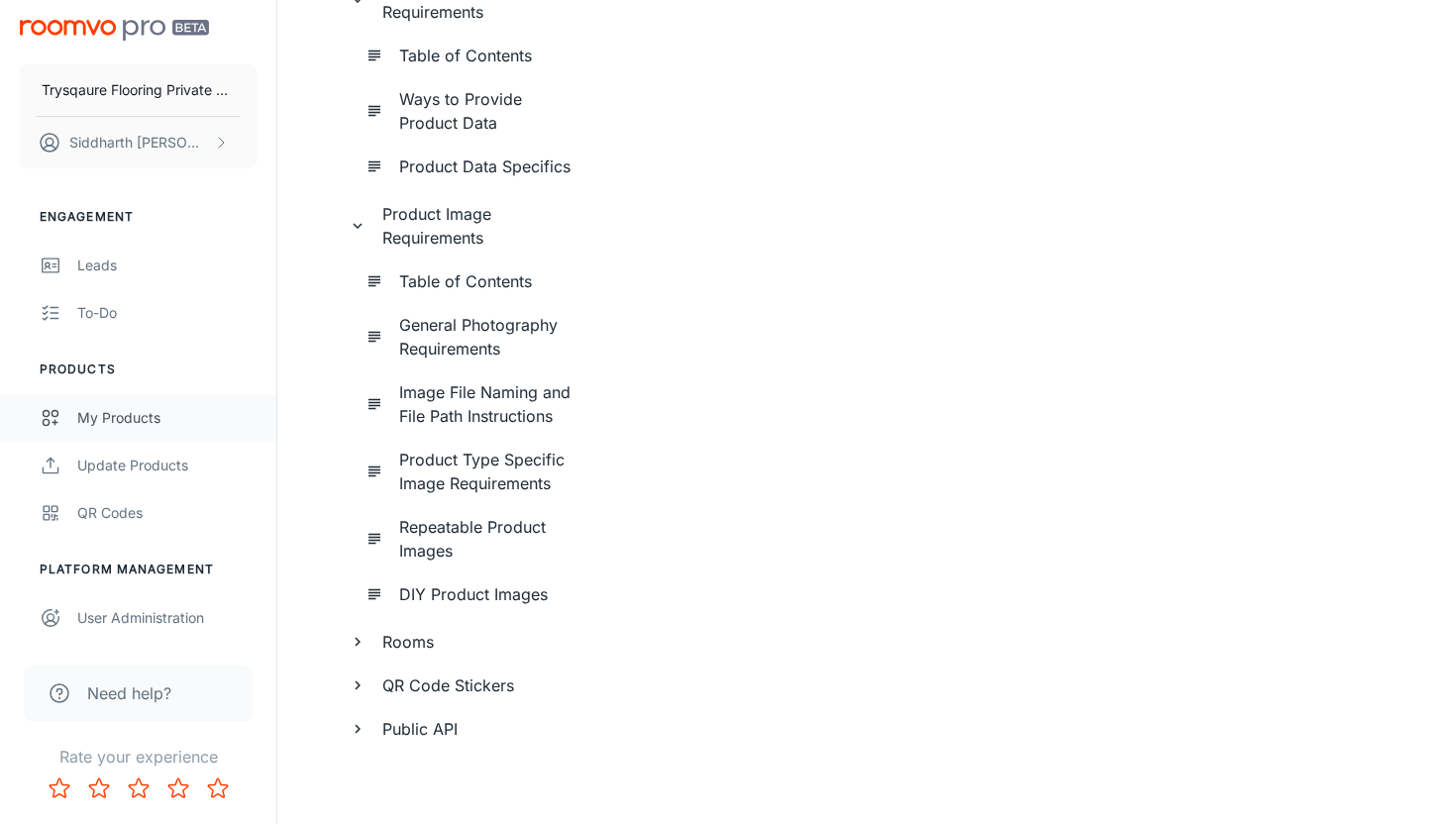 click on "My Products" at bounding box center (138, 418) 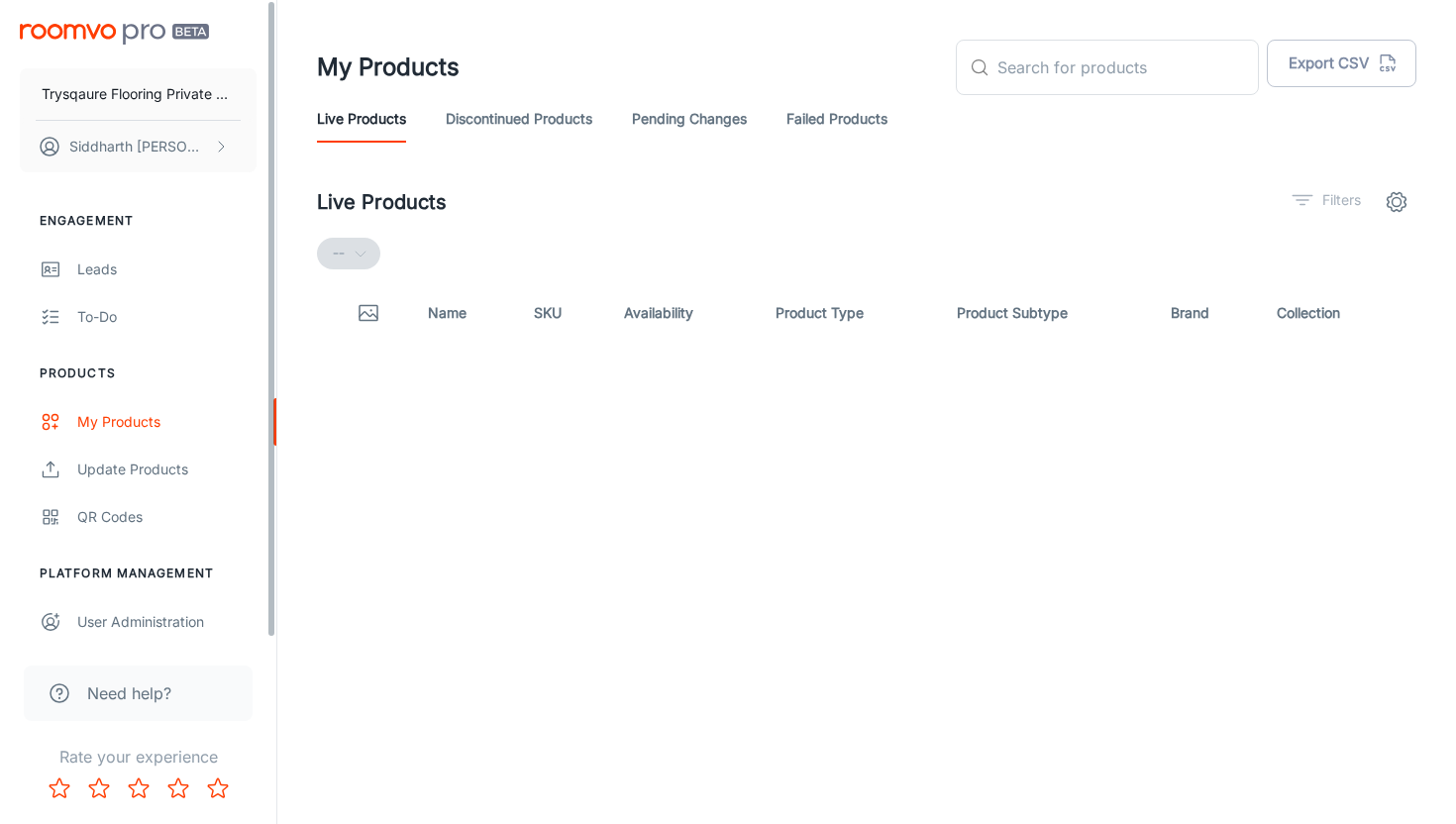 scroll, scrollTop: 0, scrollLeft: 0, axis: both 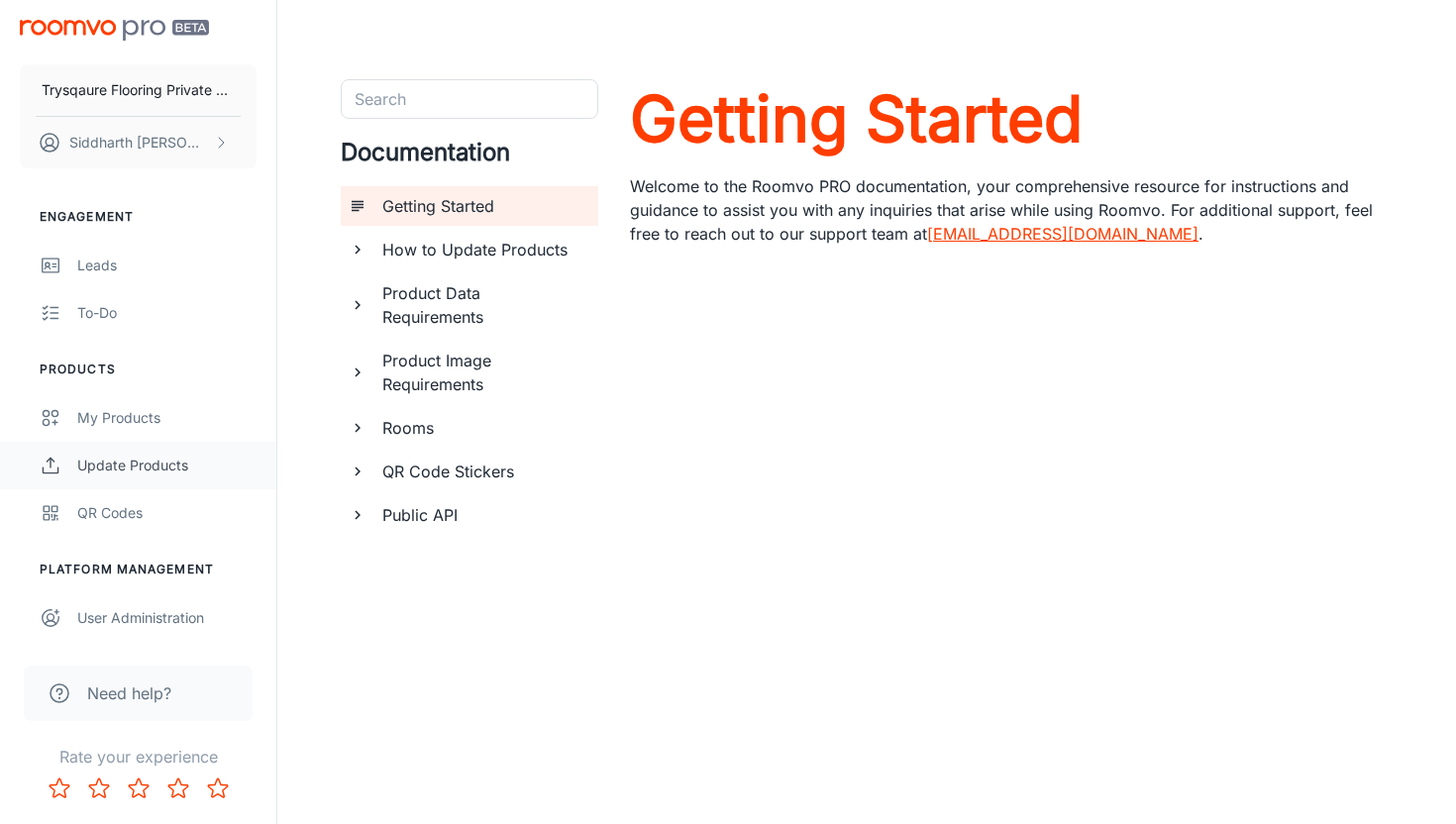 click on "Update Products" at bounding box center (166, 465) 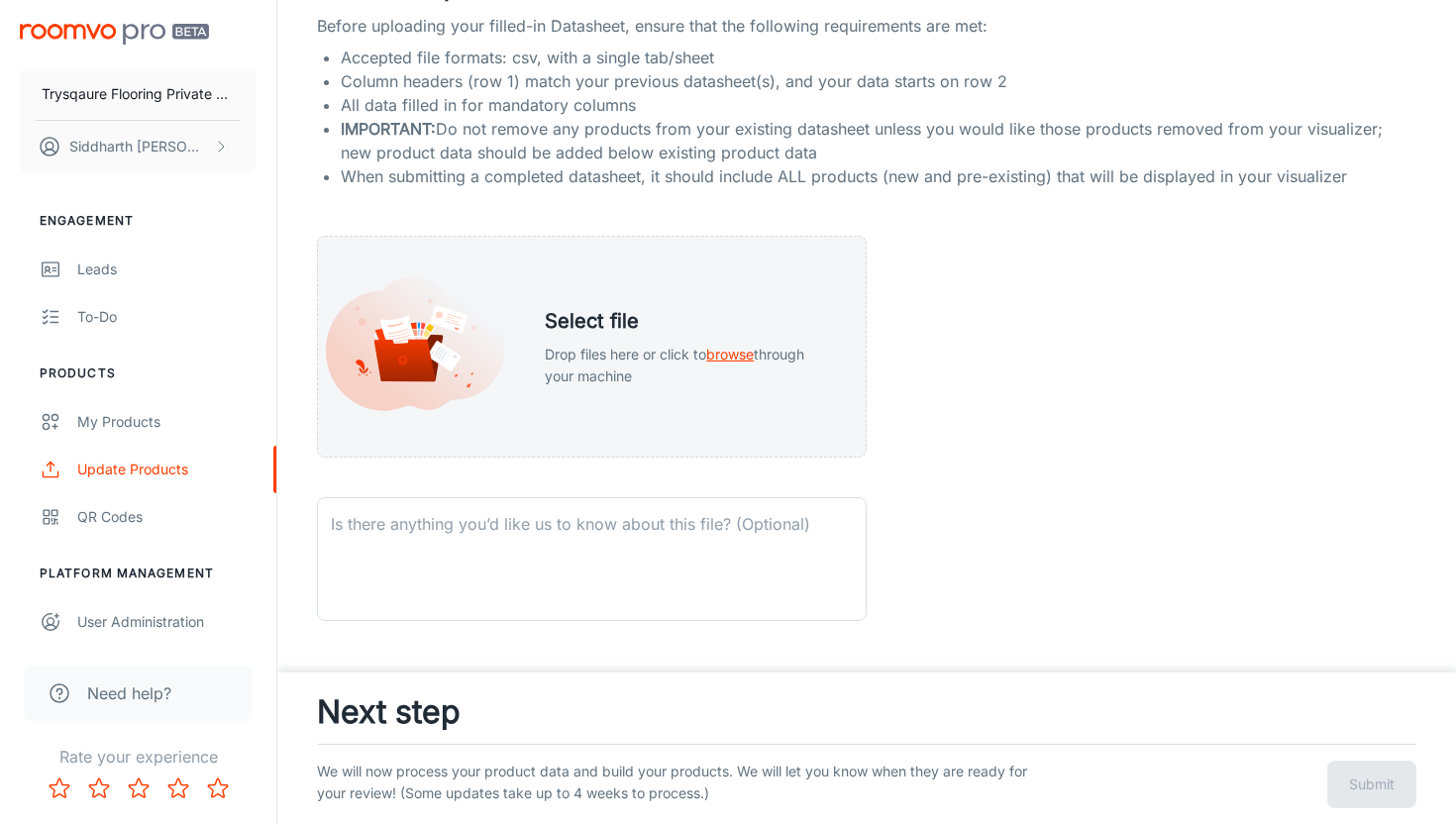 scroll, scrollTop: 464, scrollLeft: 0, axis: vertical 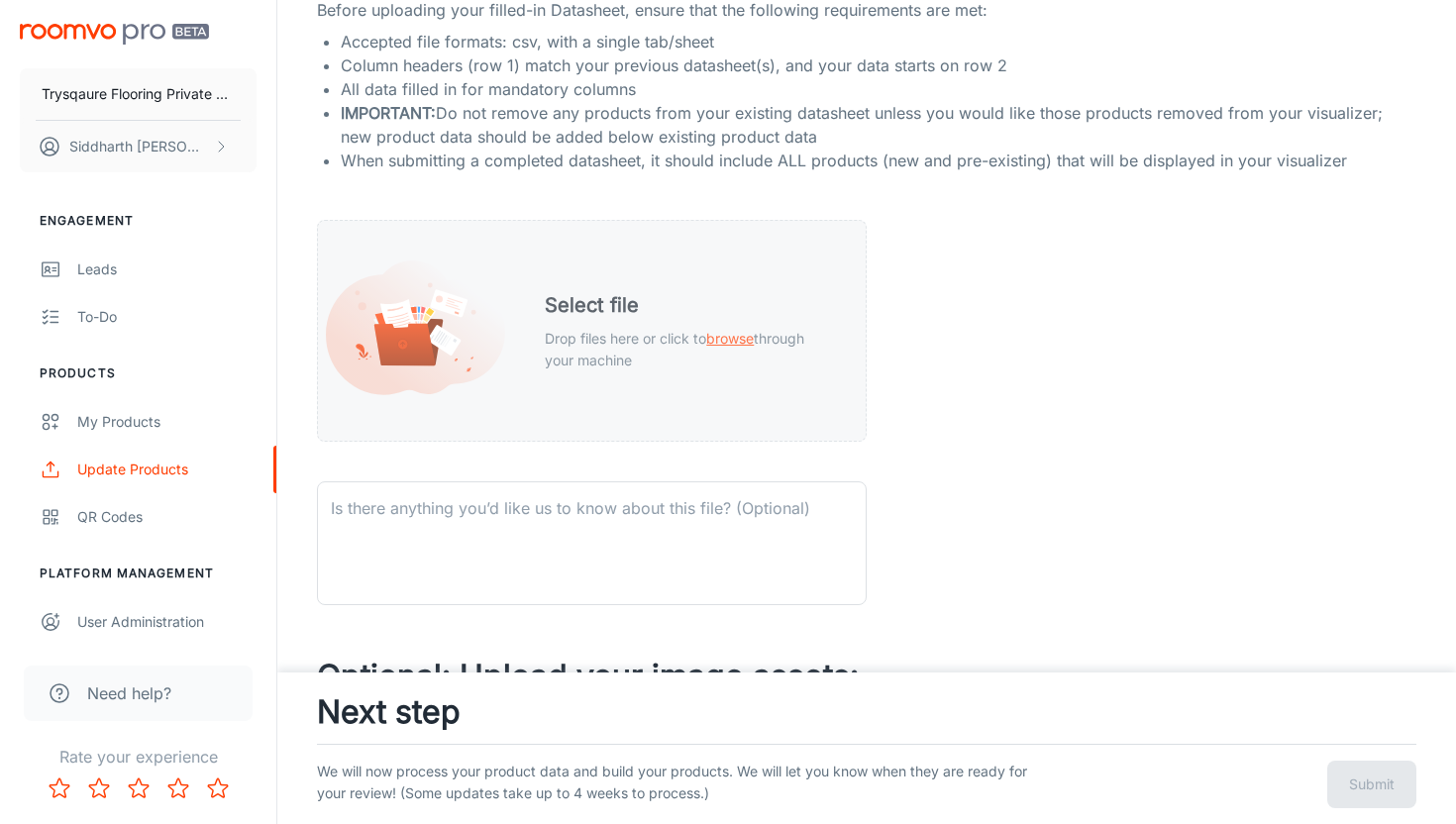 click on "Select file Drop files here or click to  browse  through your machine" at bounding box center (591, 331) 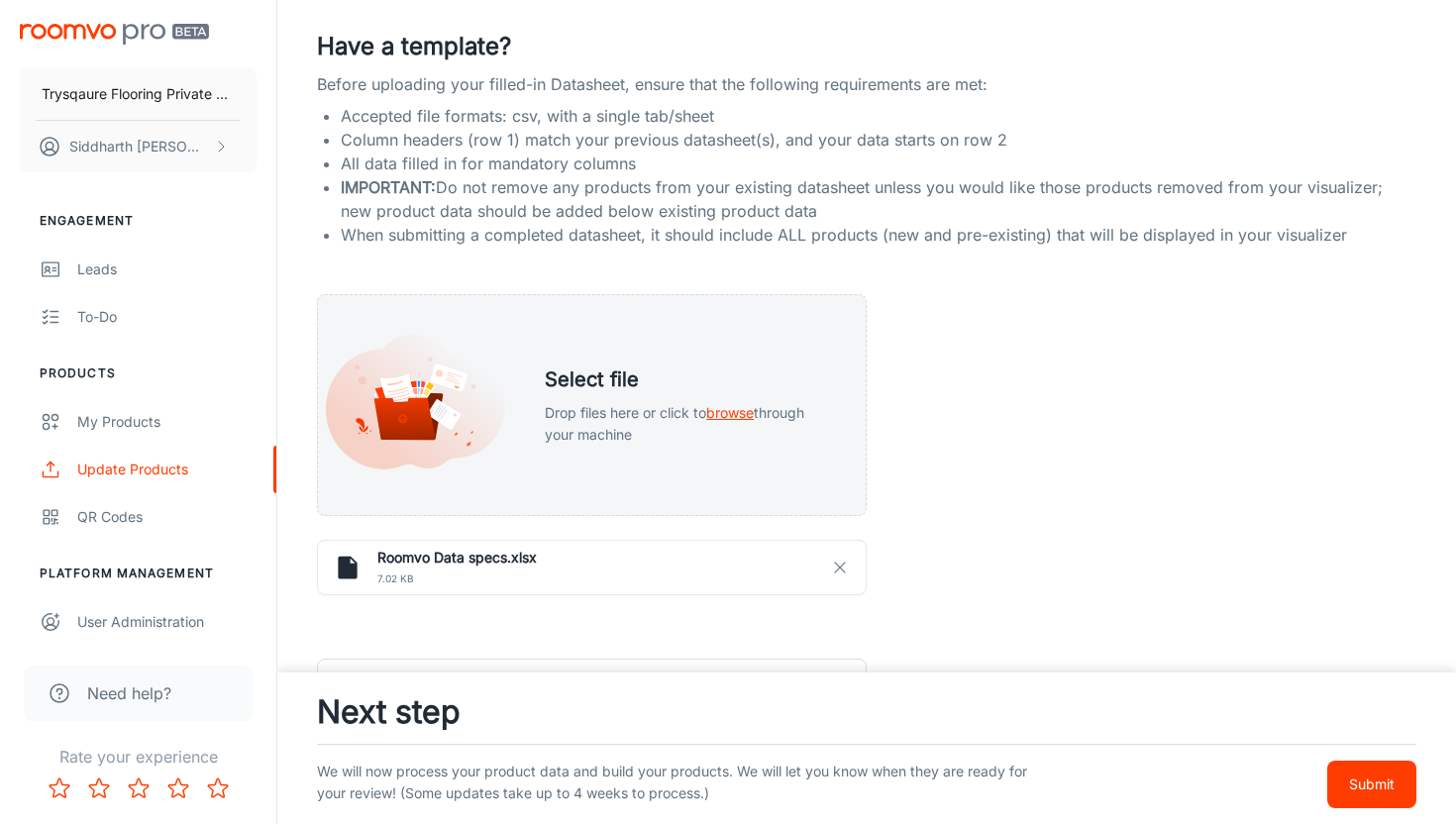 scroll, scrollTop: 398, scrollLeft: 0, axis: vertical 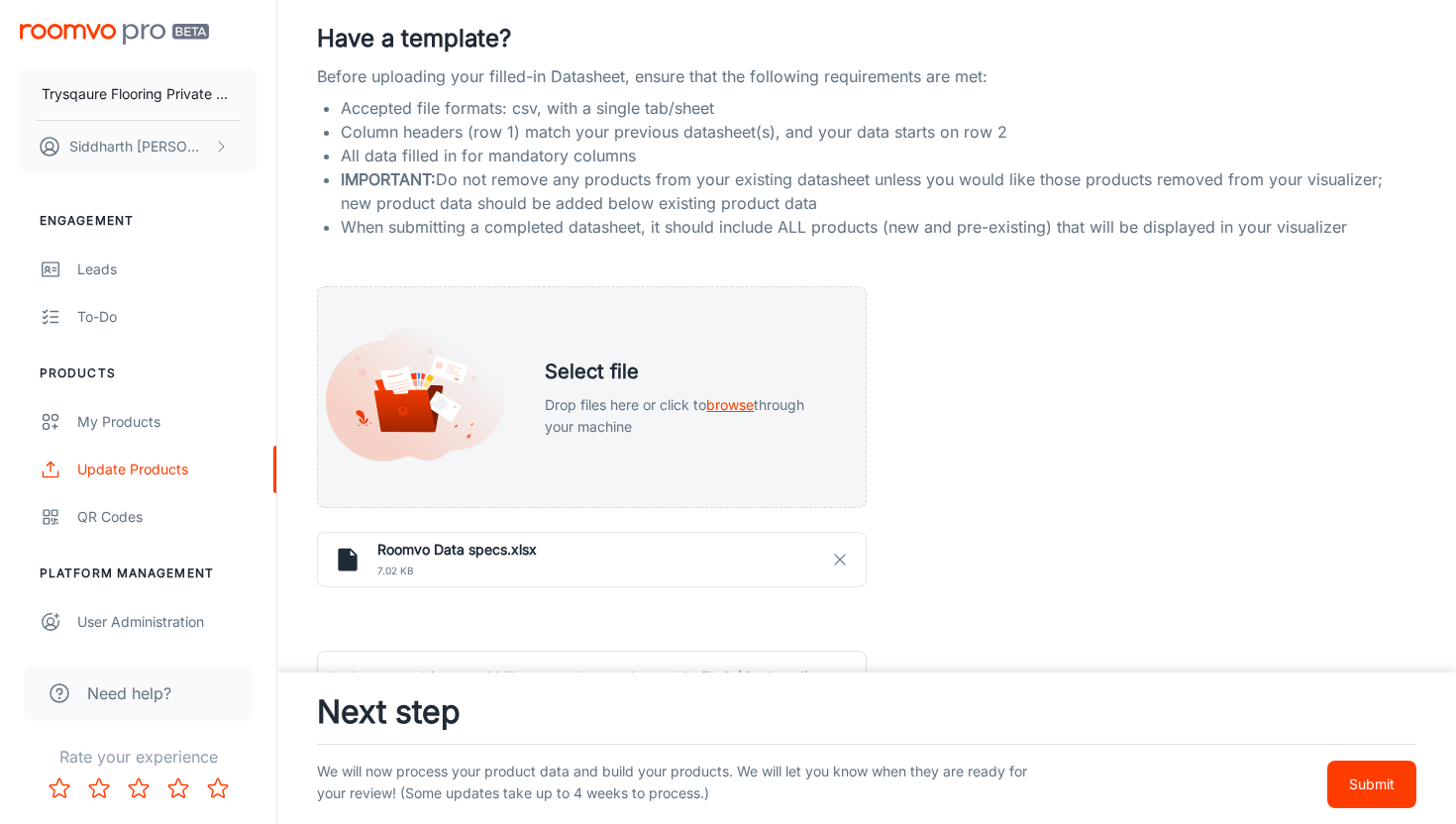 click 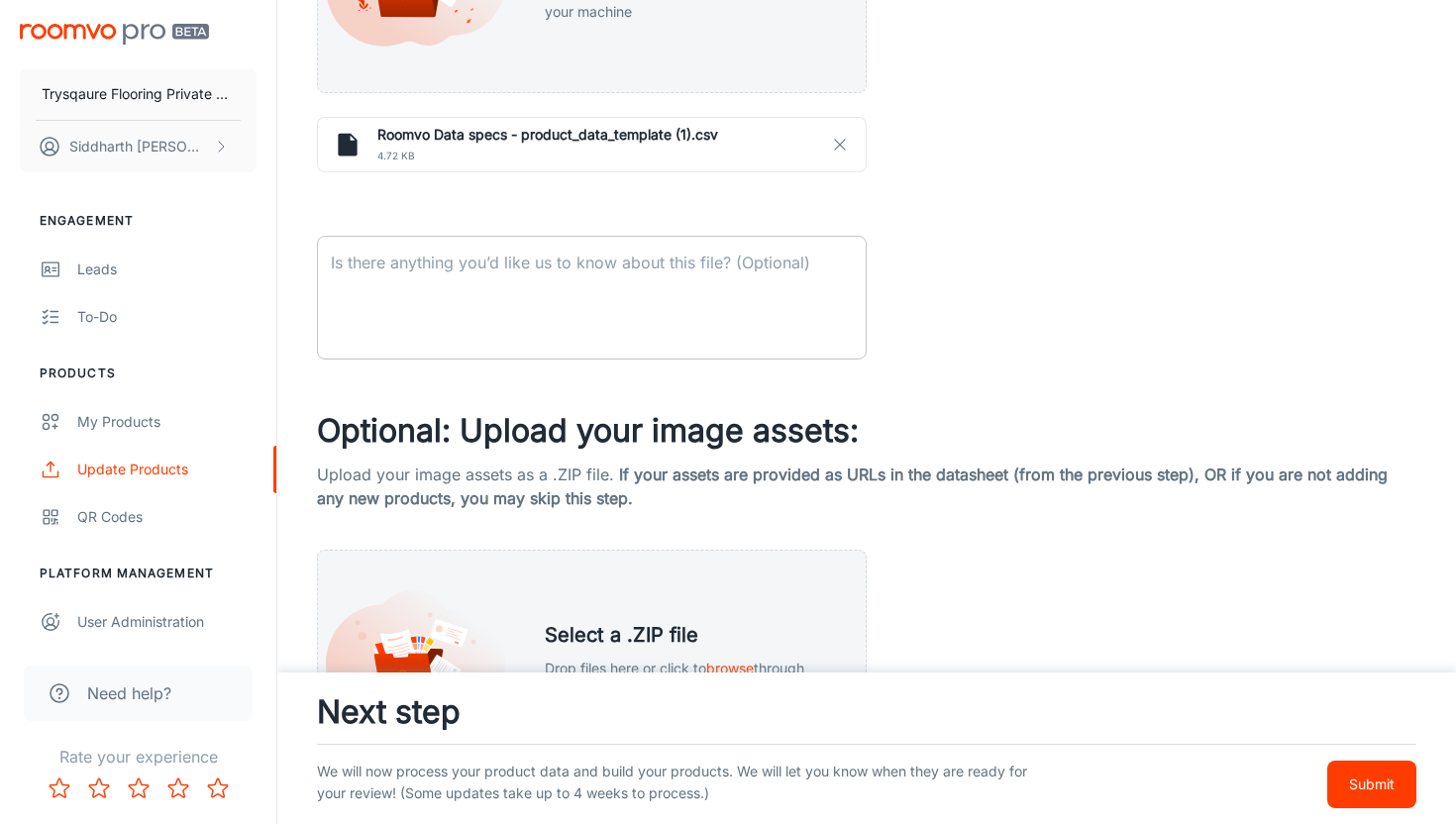 scroll, scrollTop: 890, scrollLeft: 0, axis: vertical 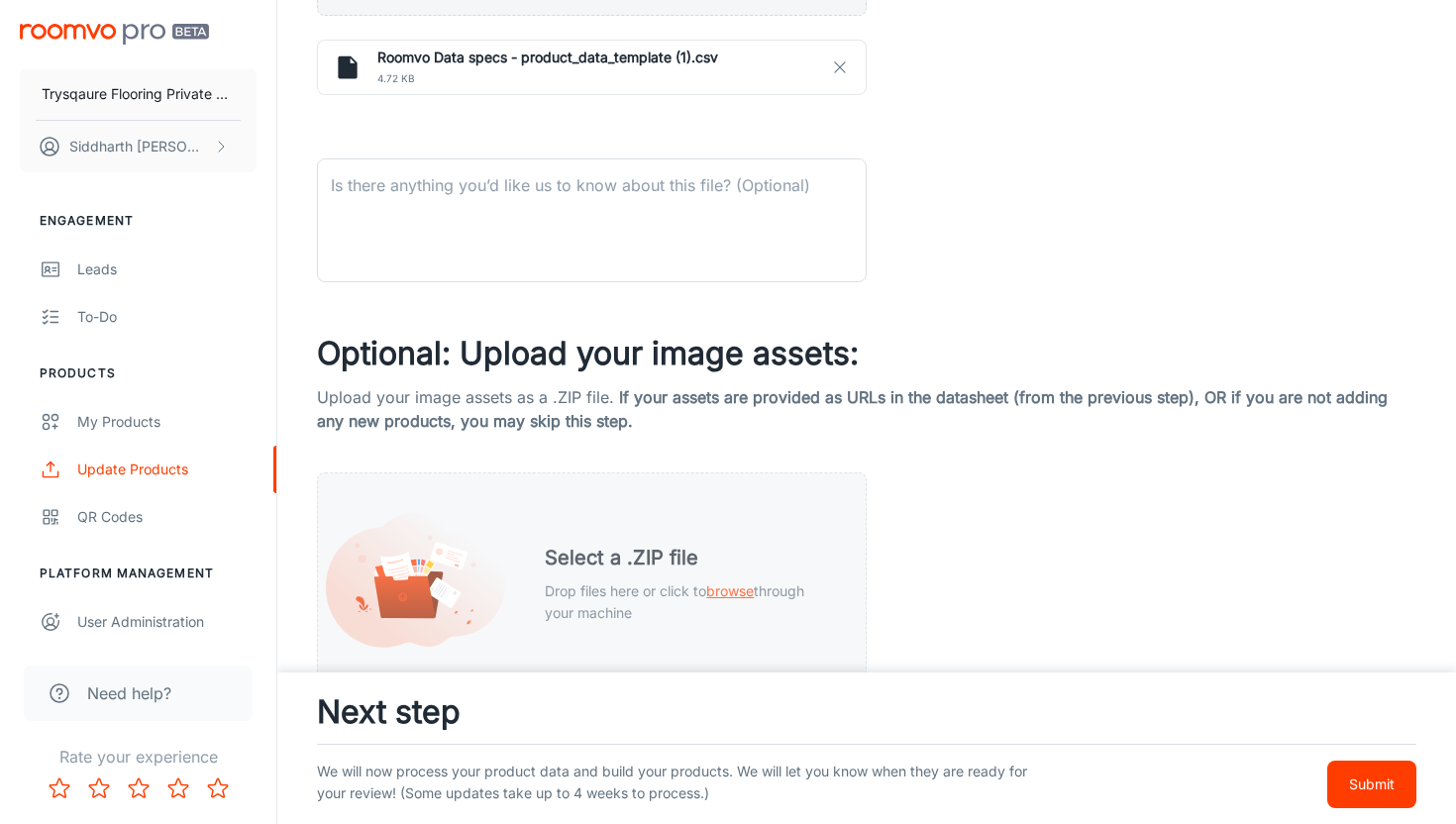 click on "Select a .ZIP file" at bounding box center [689, 558] 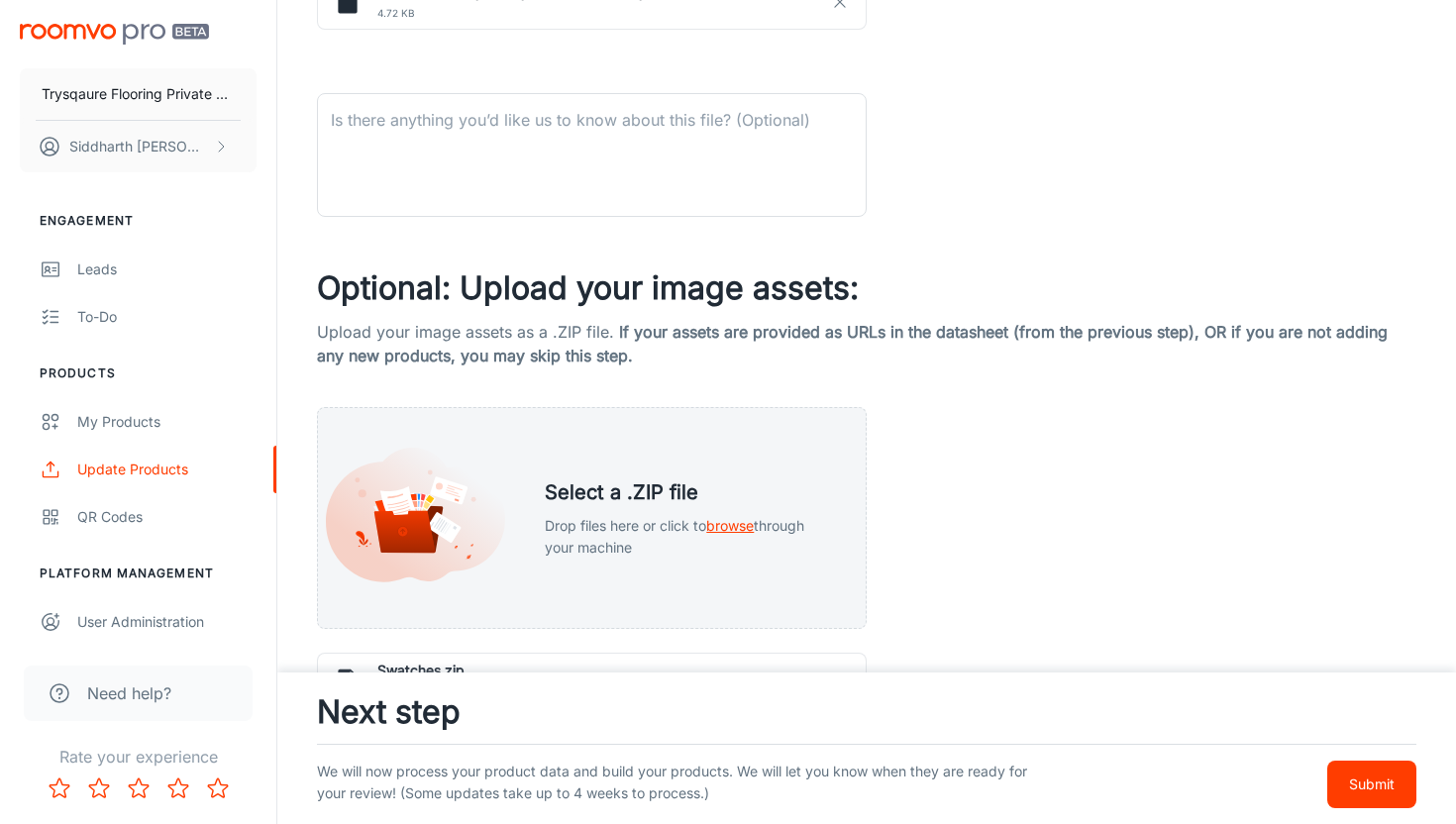 scroll, scrollTop: 1056, scrollLeft: 0, axis: vertical 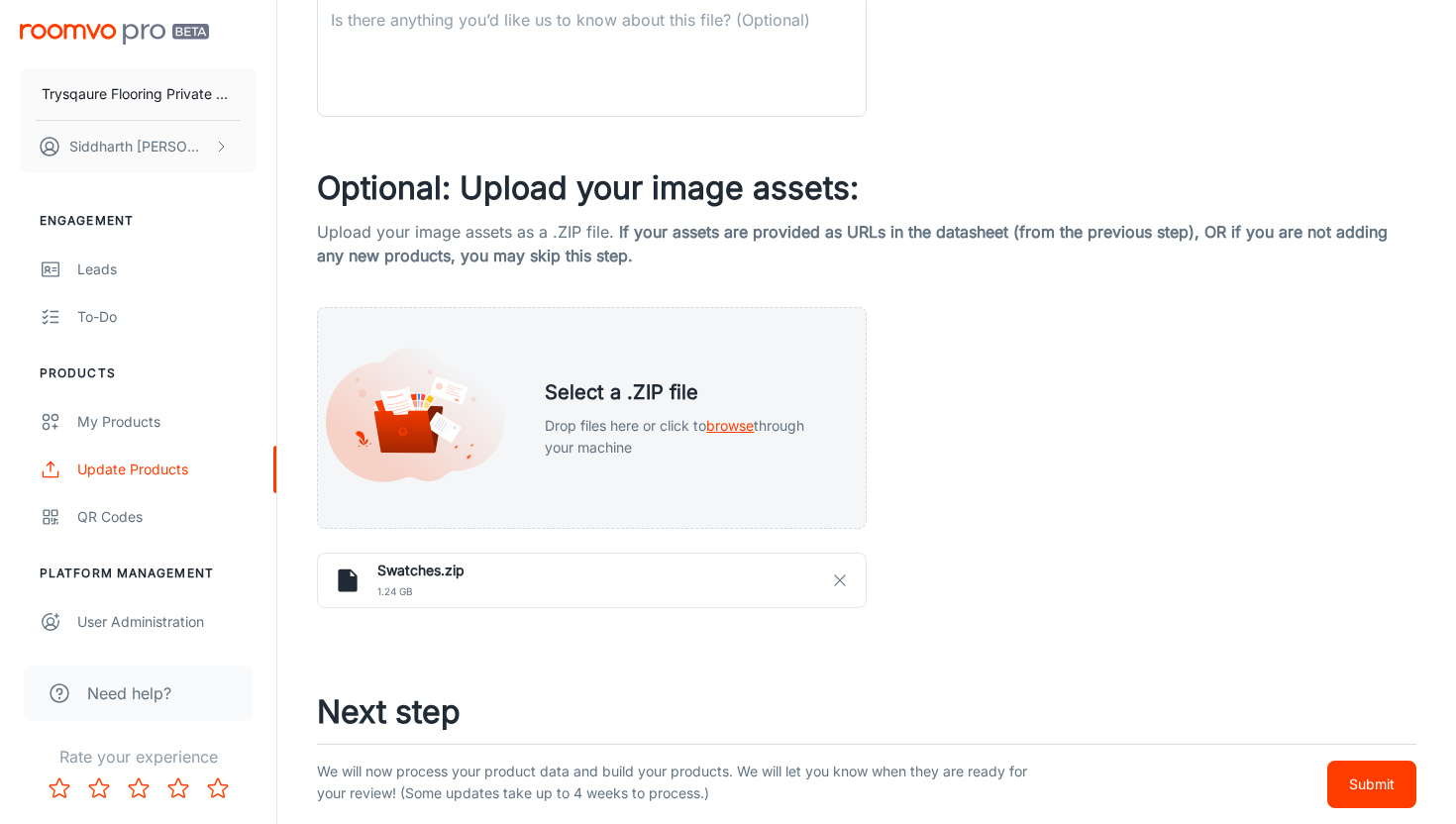 click on "Submit" at bounding box center [1372, 784] 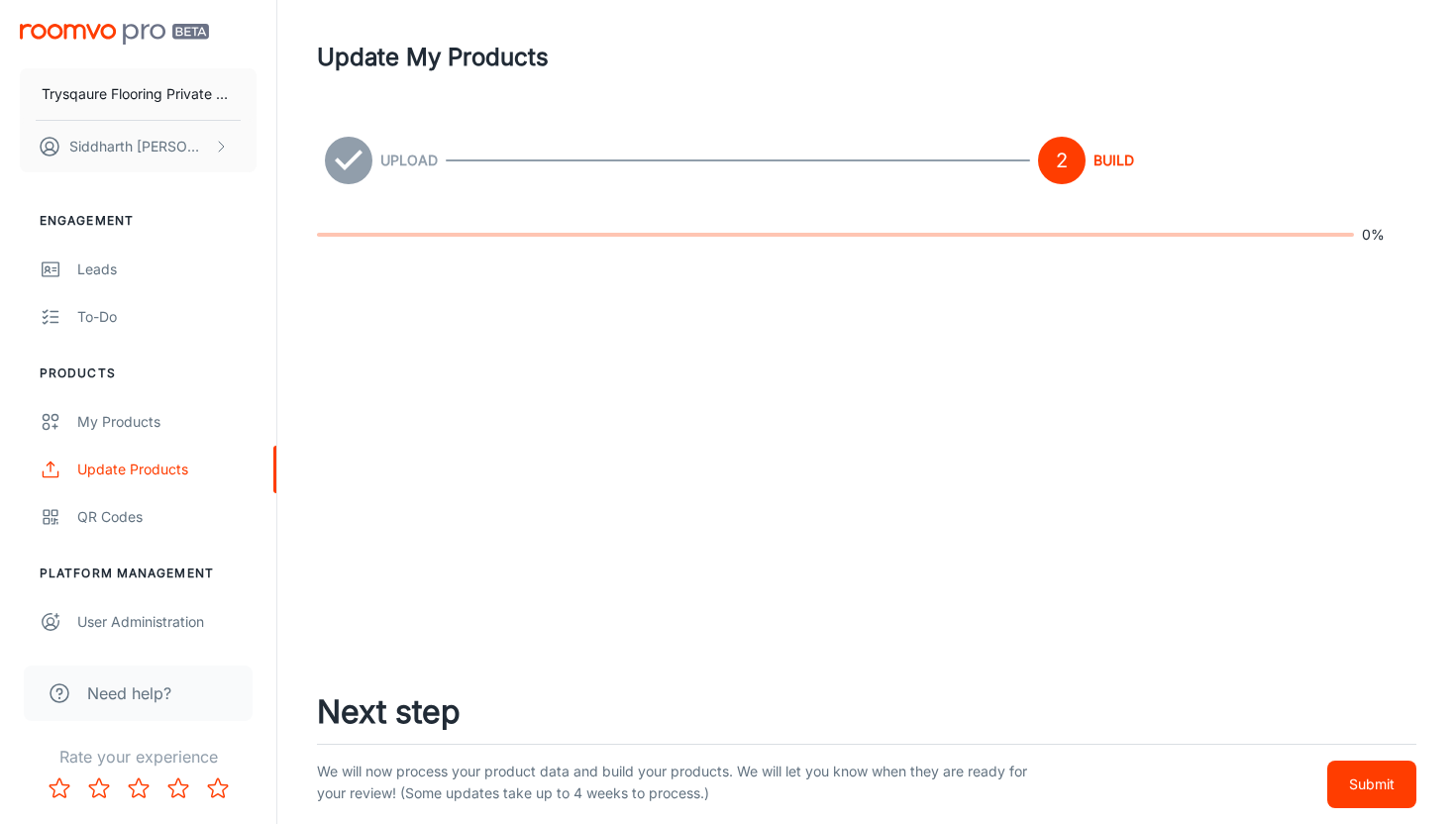 scroll, scrollTop: 0, scrollLeft: 0, axis: both 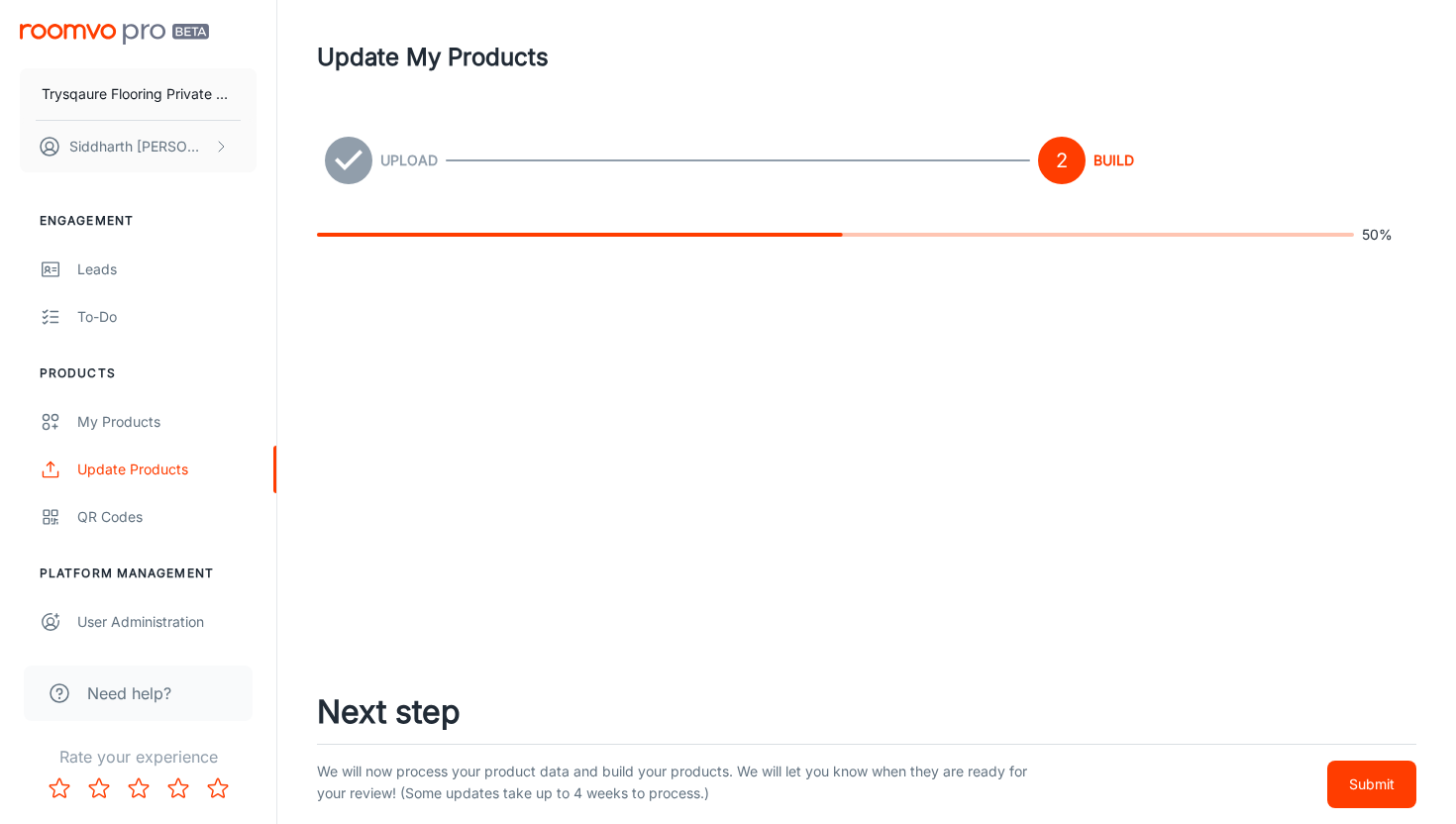 click on "Submit" at bounding box center (1372, 784) 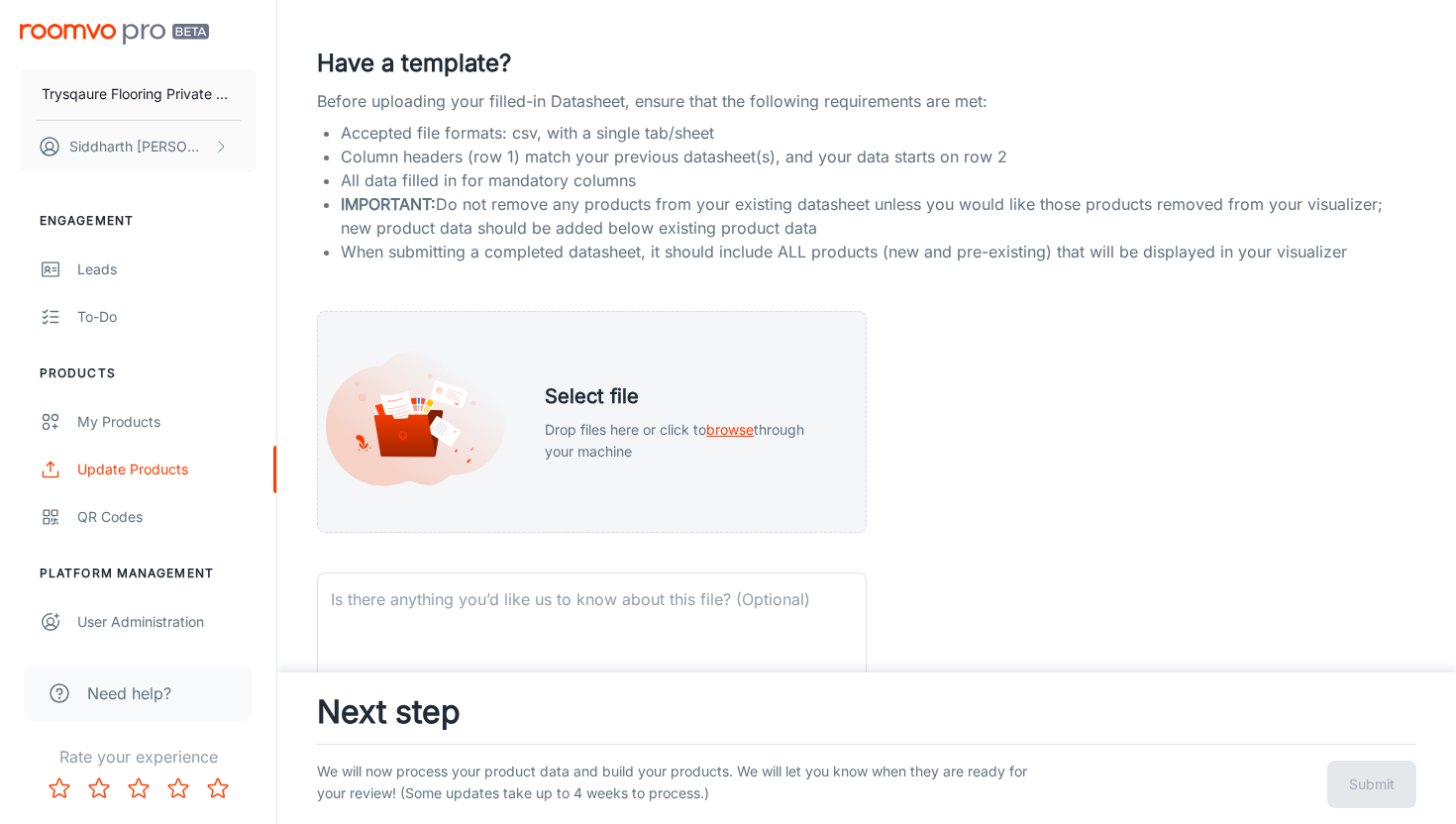 scroll, scrollTop: 850, scrollLeft: 0, axis: vertical 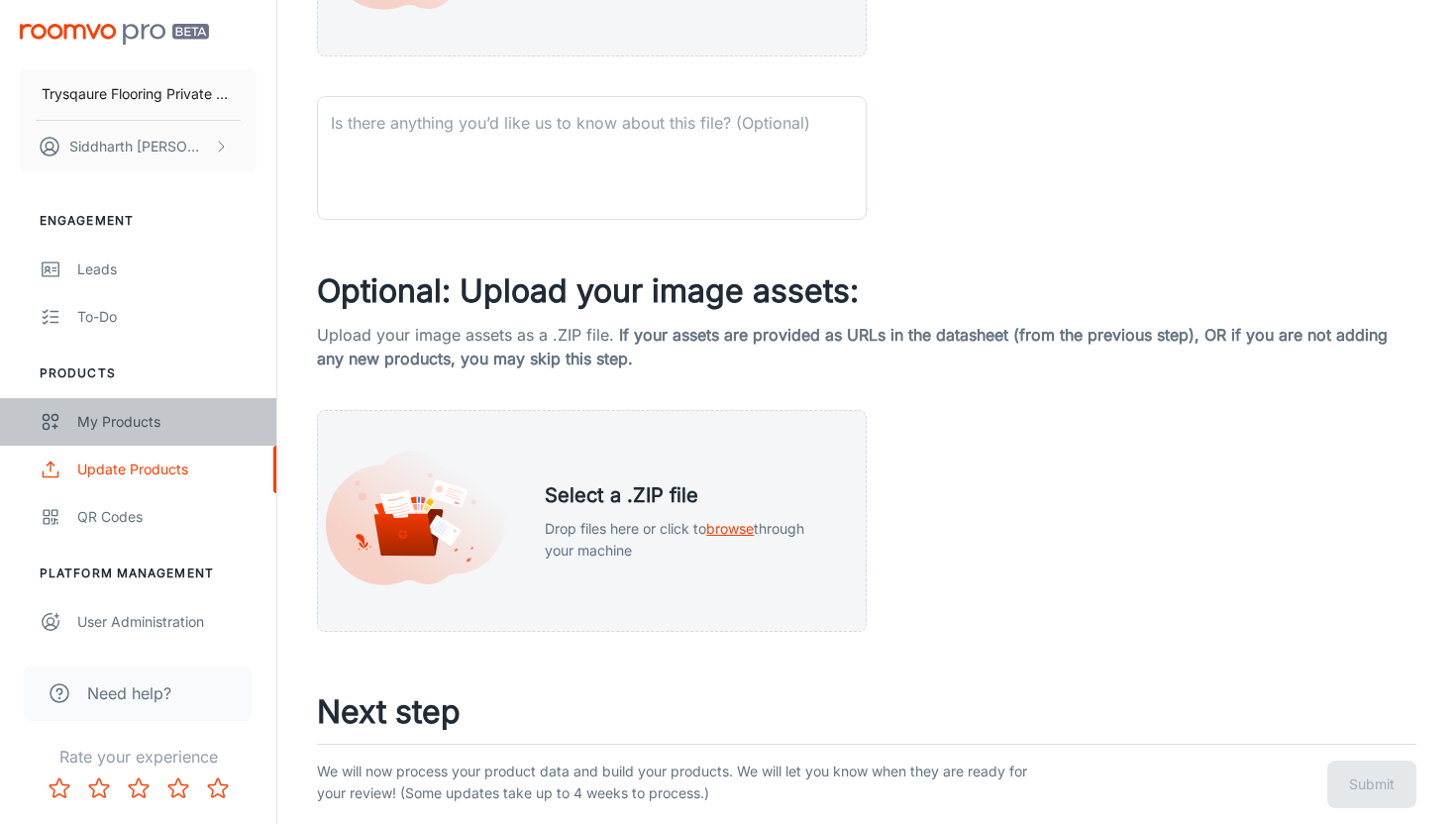 click on "My Products" at bounding box center (166, 422) 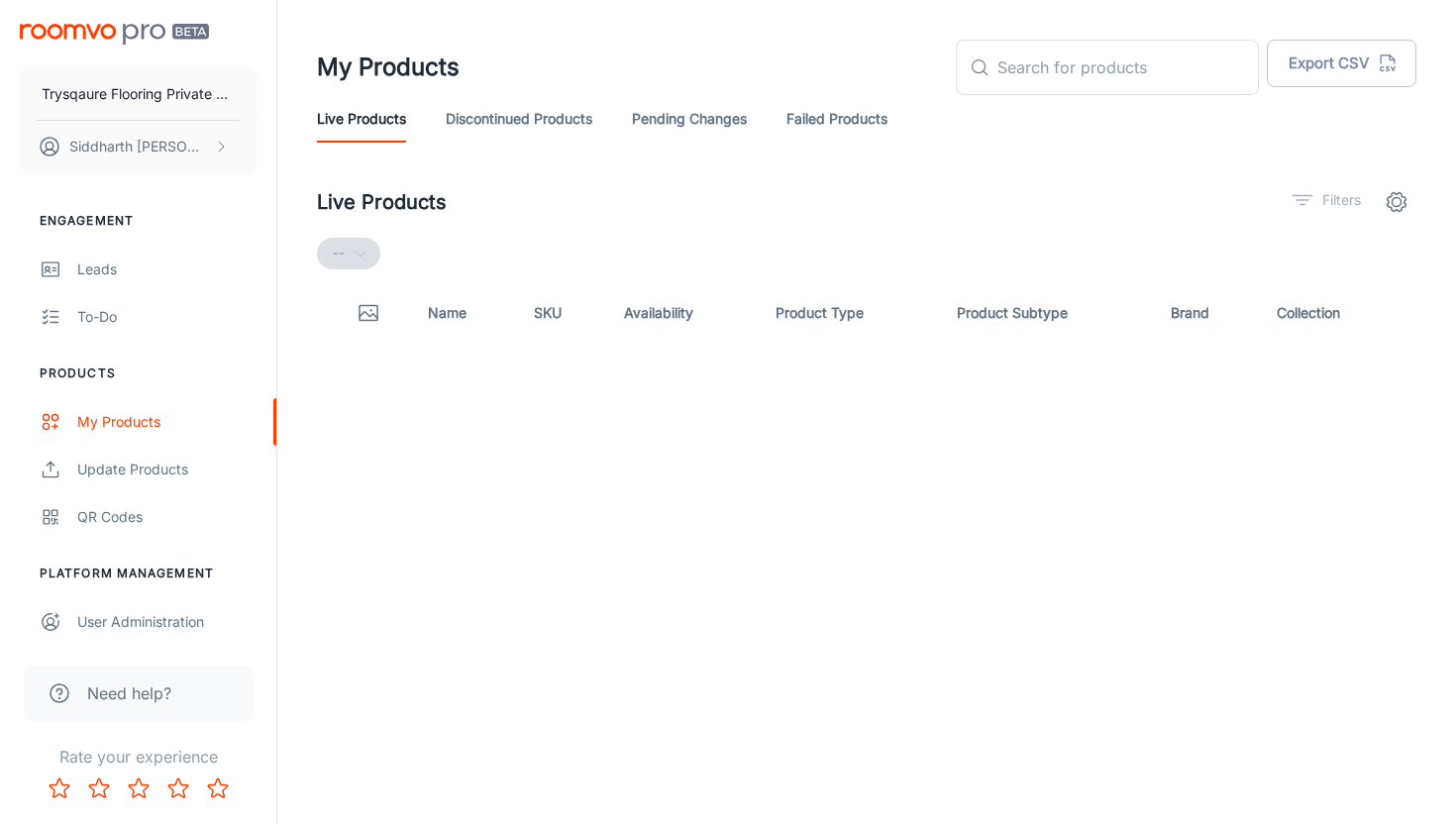 scroll, scrollTop: 0, scrollLeft: 0, axis: both 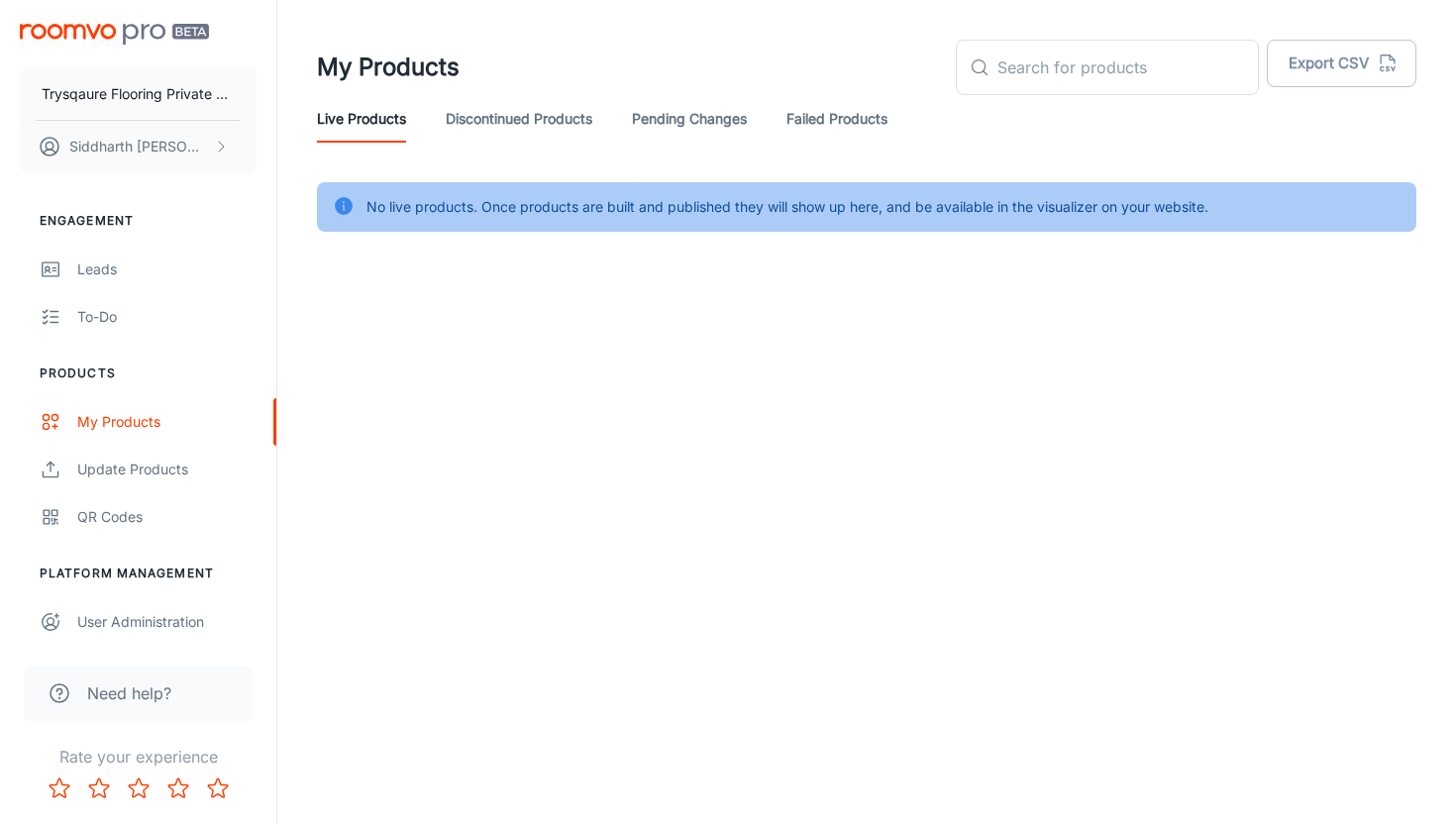 click on "No live products. Once products are built and published they will show up here, and be available in the visualizer on your website." at bounding box center [787, 207] 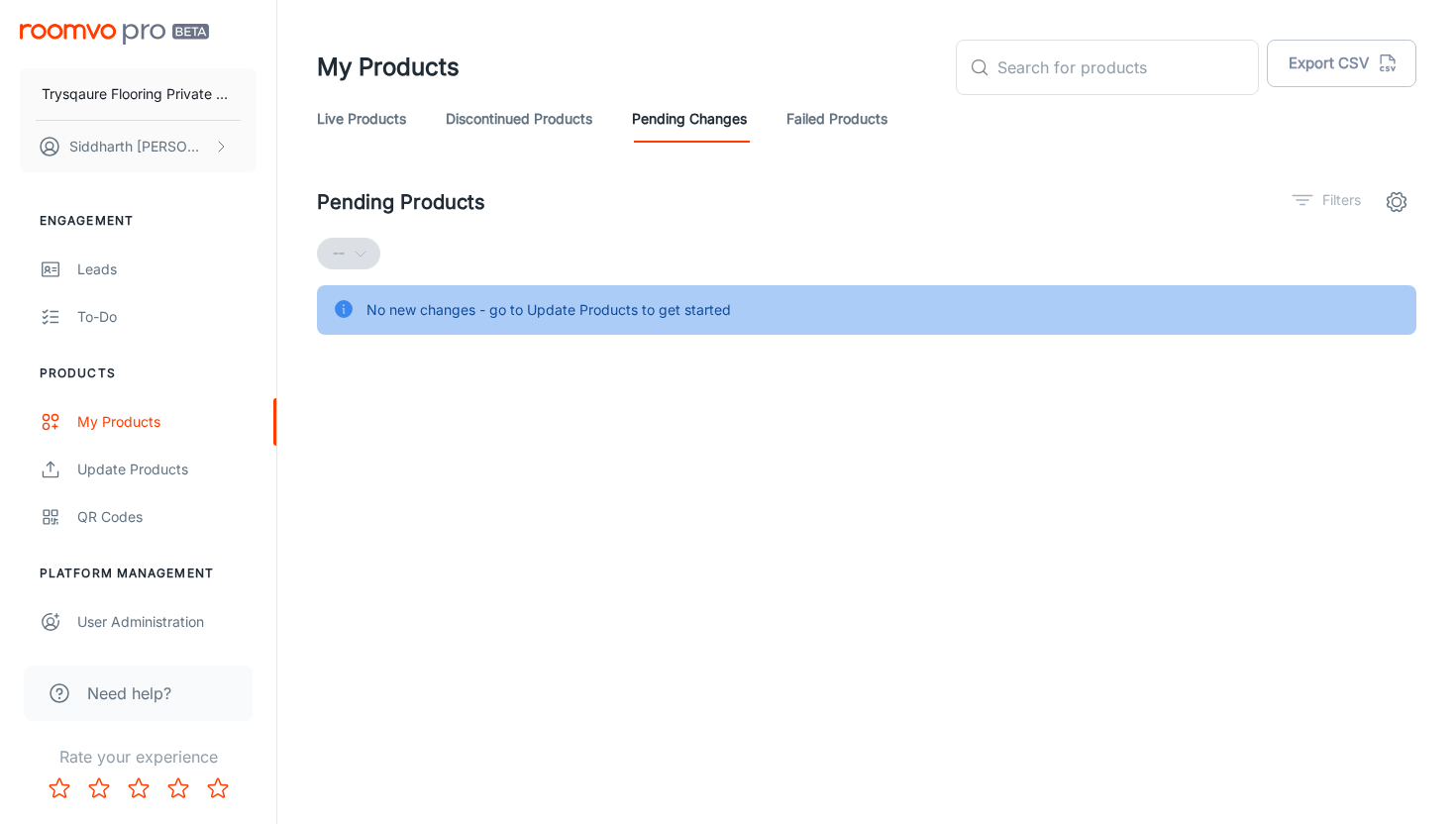 click on "Discontinued Products" at bounding box center (519, 119) 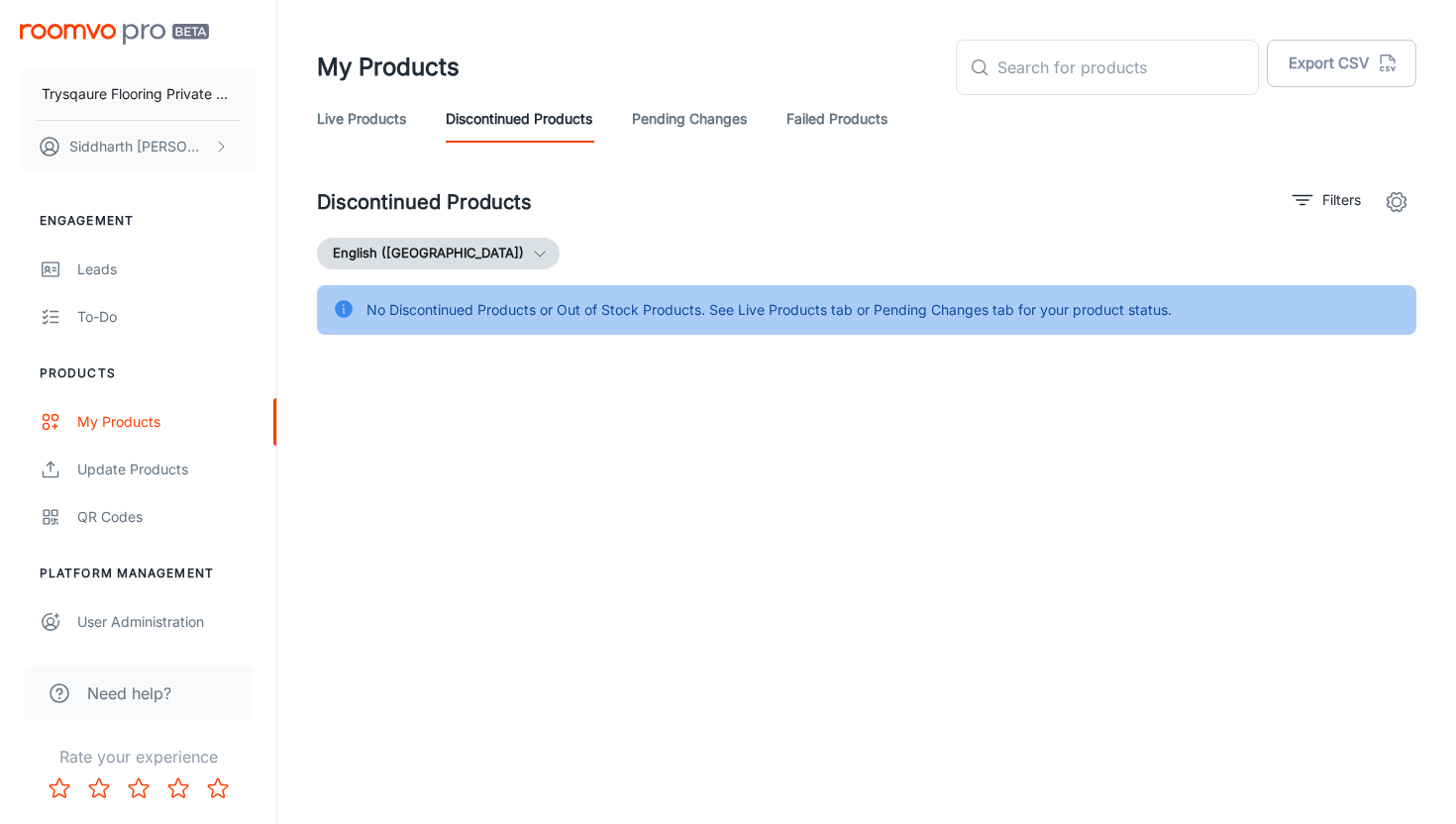 click on "Live Products Discontinued Products Pending Changes Failed Products" at bounding box center (867, 119) 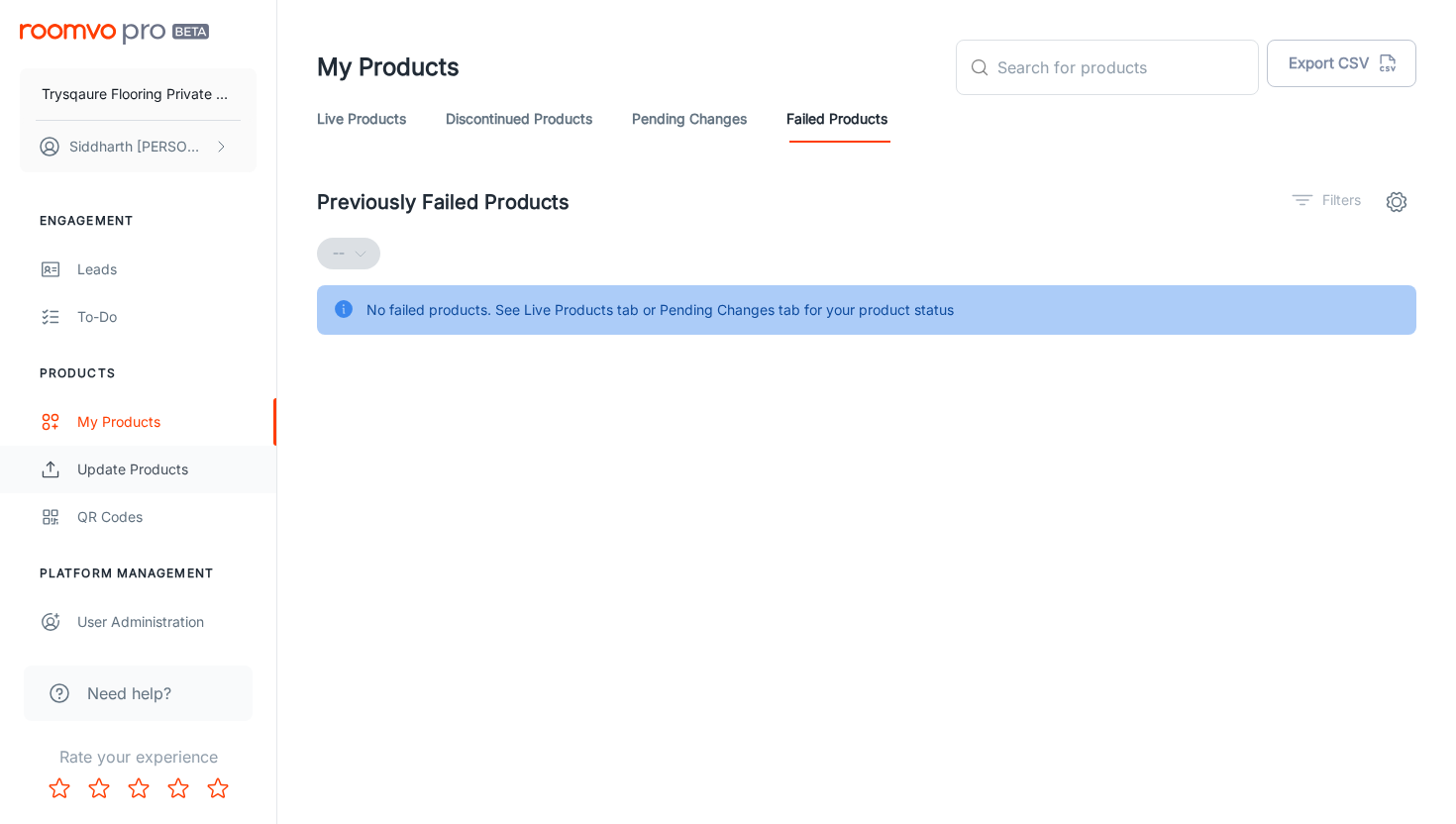 click on "Update Products" at bounding box center (166, 469) 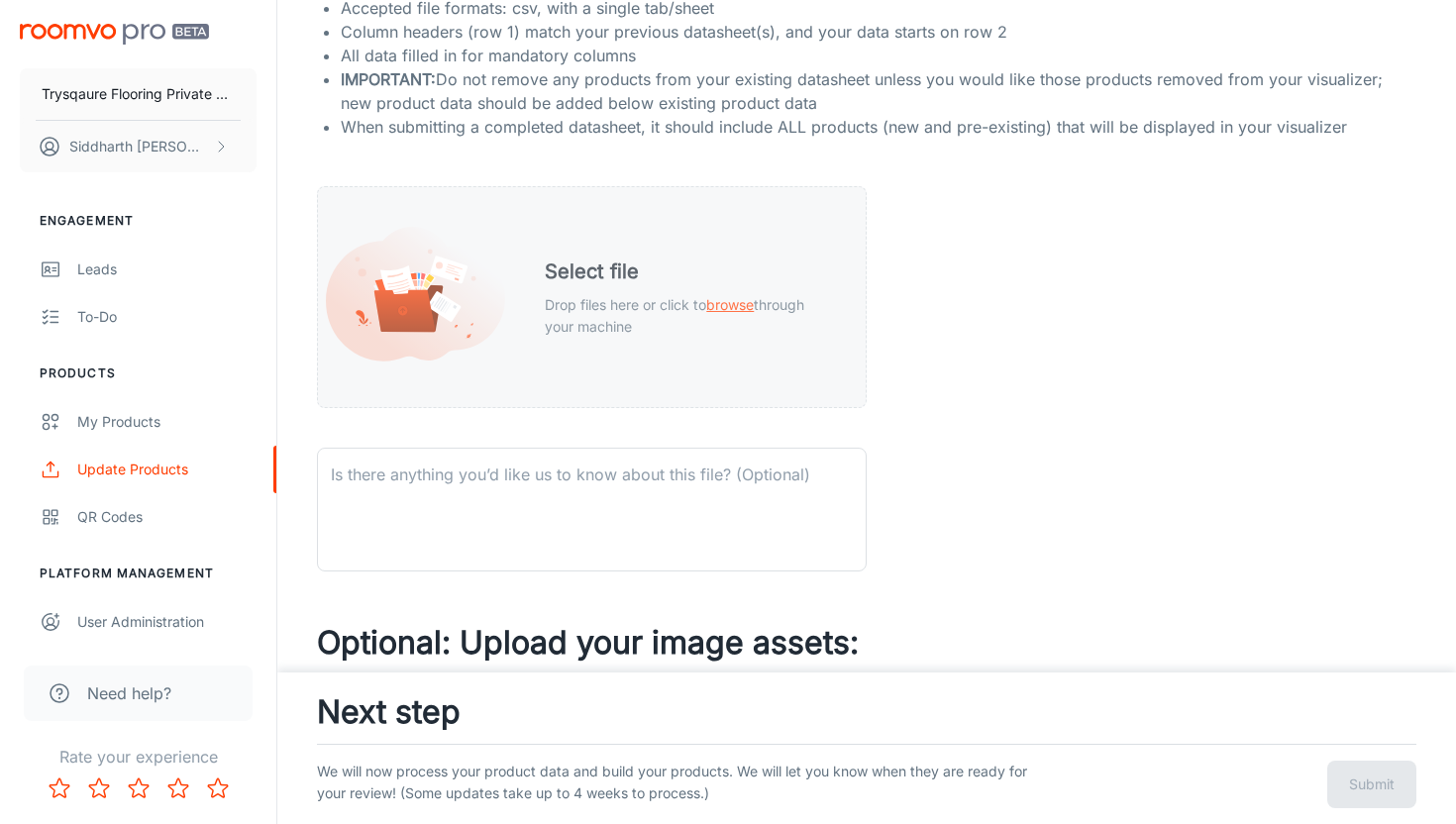 scroll, scrollTop: 423, scrollLeft: 0, axis: vertical 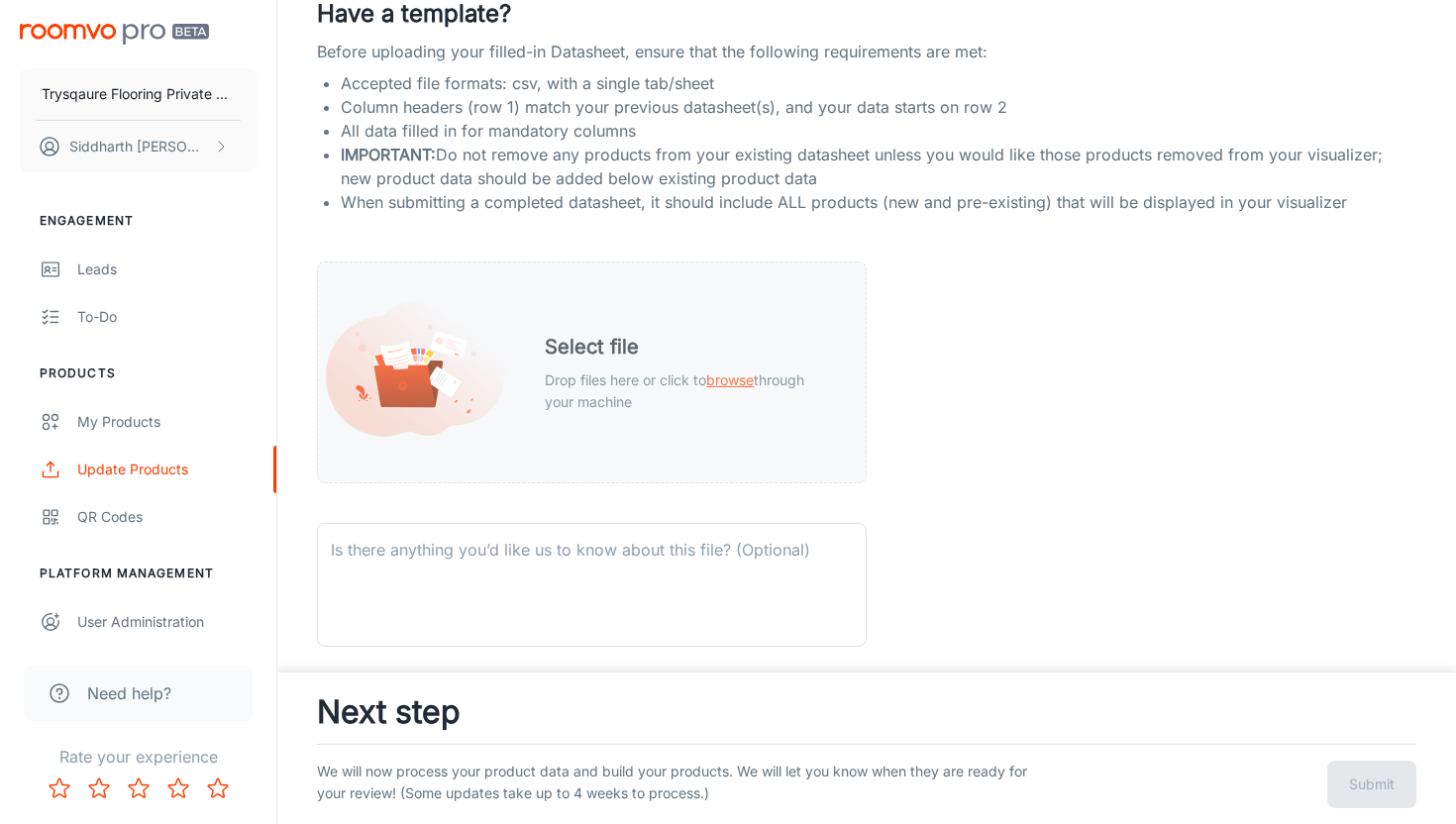 click on "Select file Drop files here or click to  browse  through your machine" at bounding box center [591, 372] 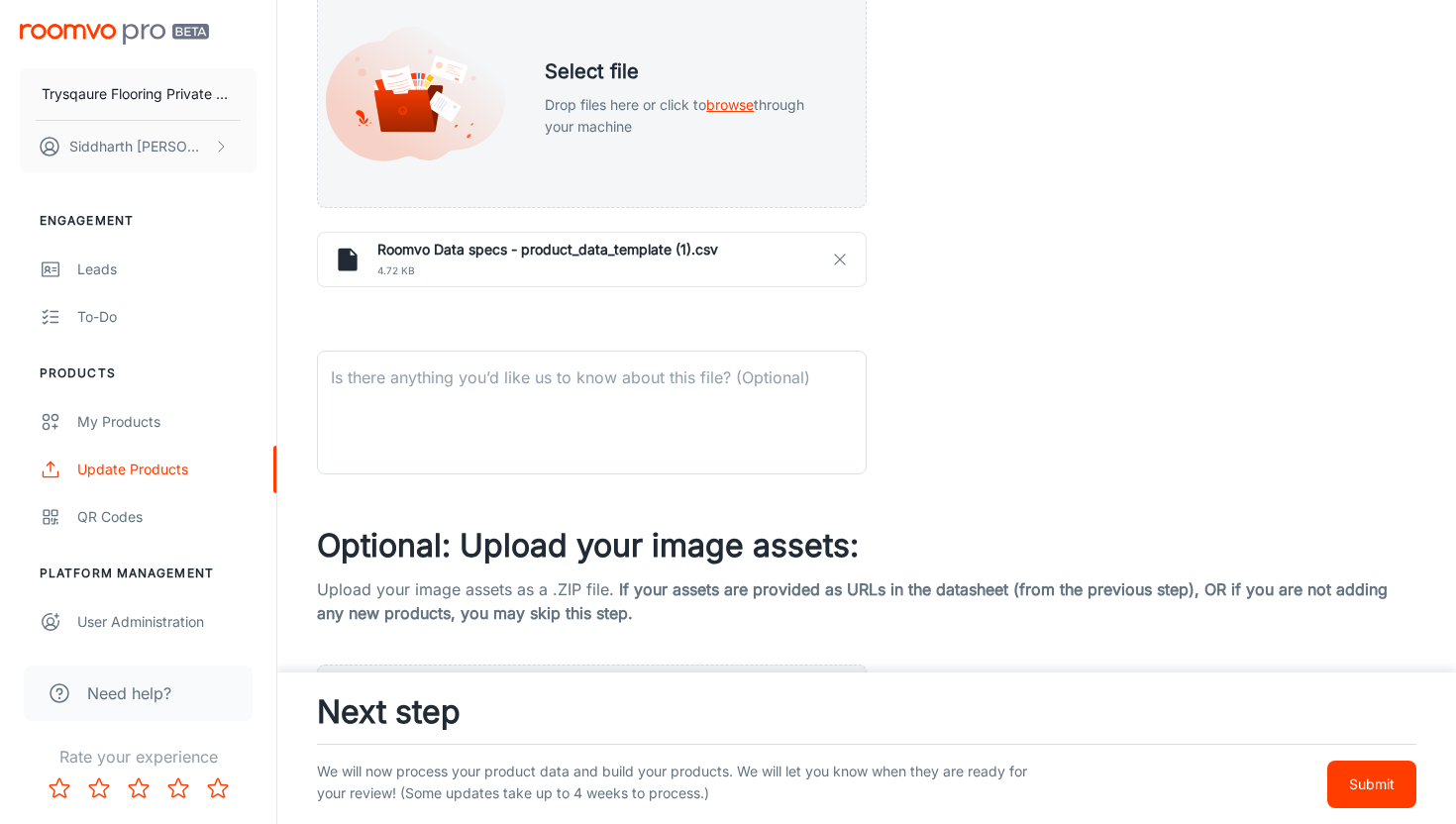 scroll, scrollTop: 878, scrollLeft: 0, axis: vertical 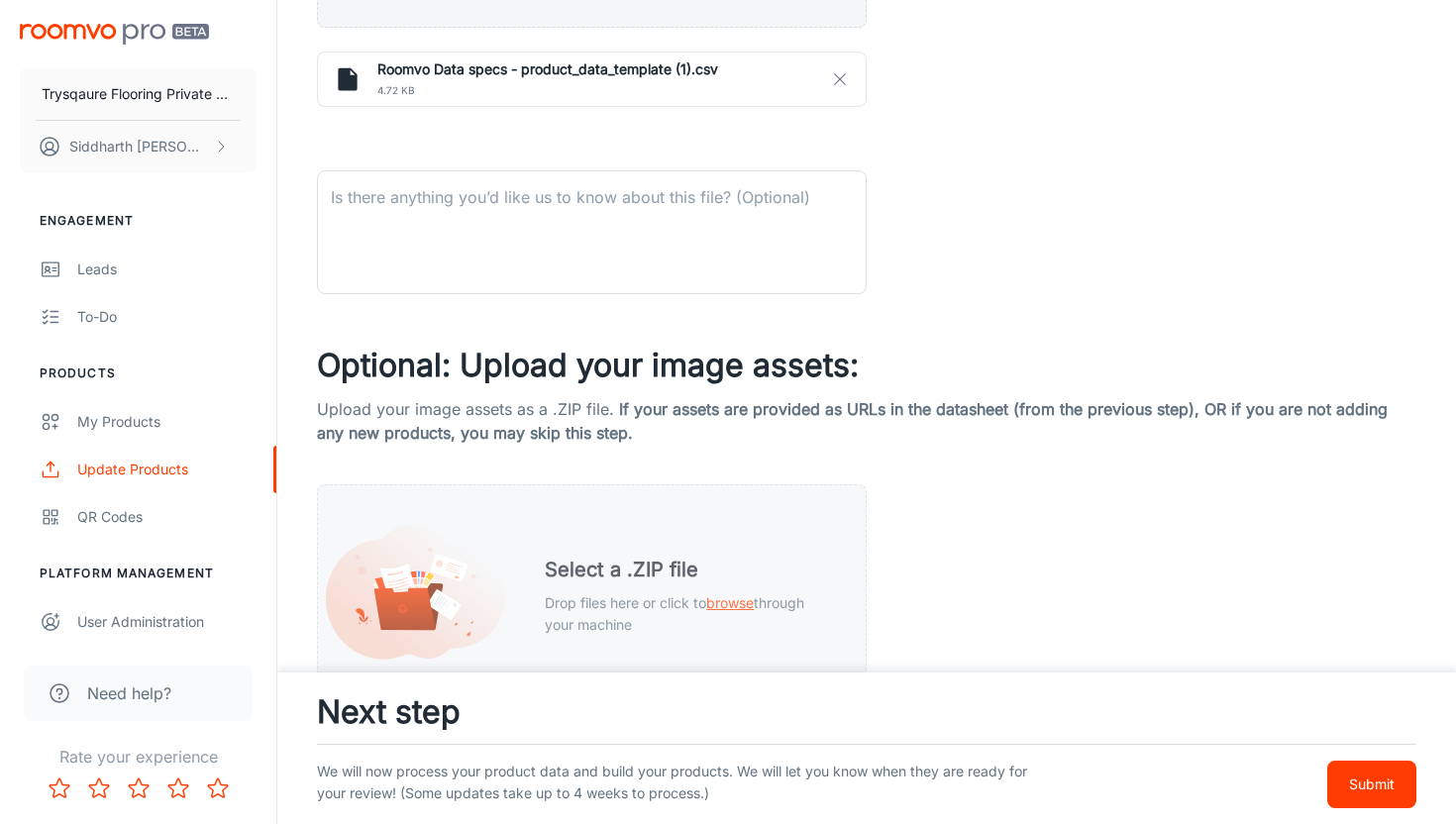 click on "Select a .ZIP file" at bounding box center (689, 569) 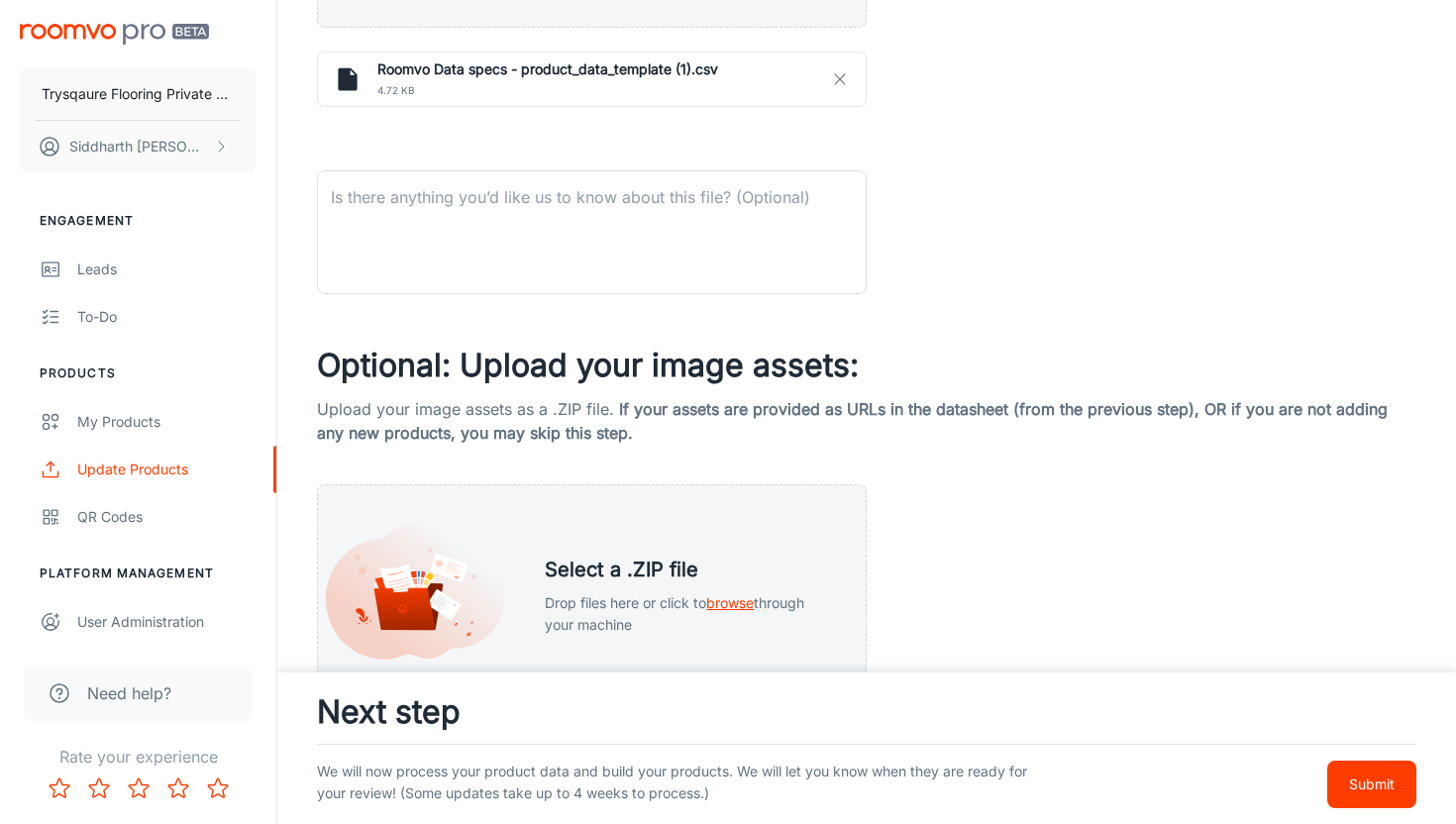 click on "Submit" at bounding box center (1372, 784) 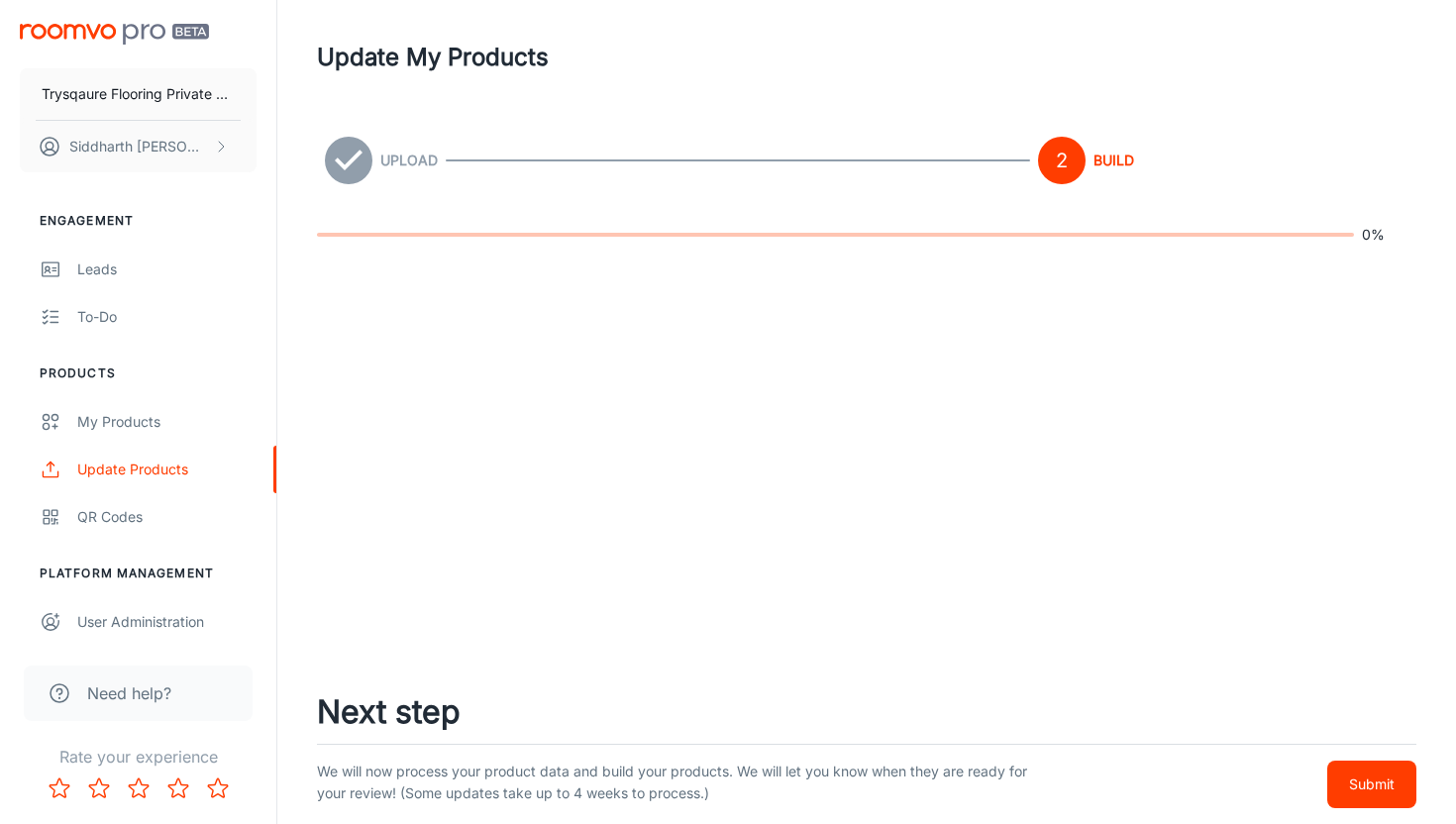 scroll, scrollTop: 0, scrollLeft: 0, axis: both 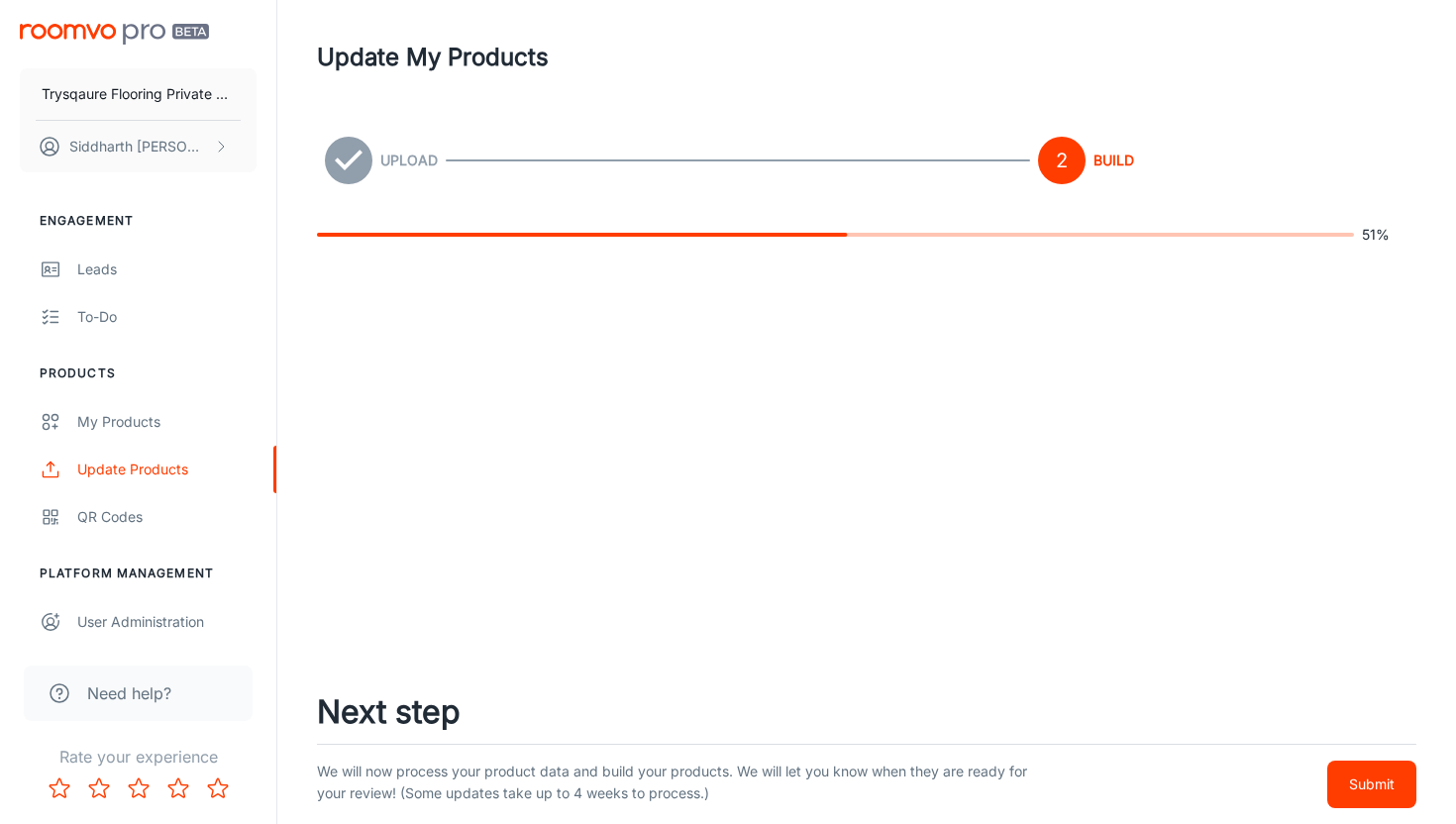 click on "Submit" at bounding box center [1372, 784] 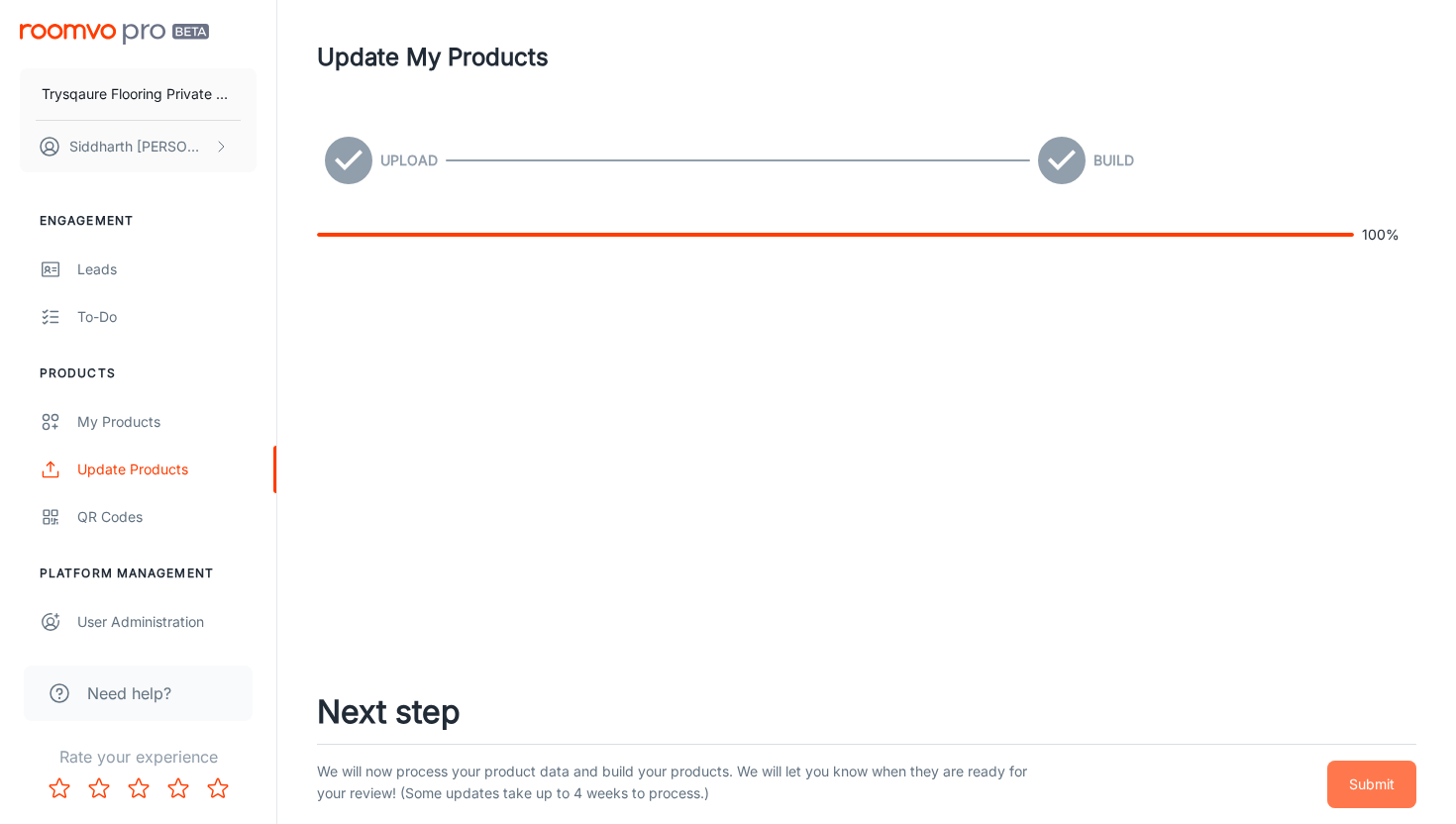 click on "Submit" at bounding box center (1372, 784) 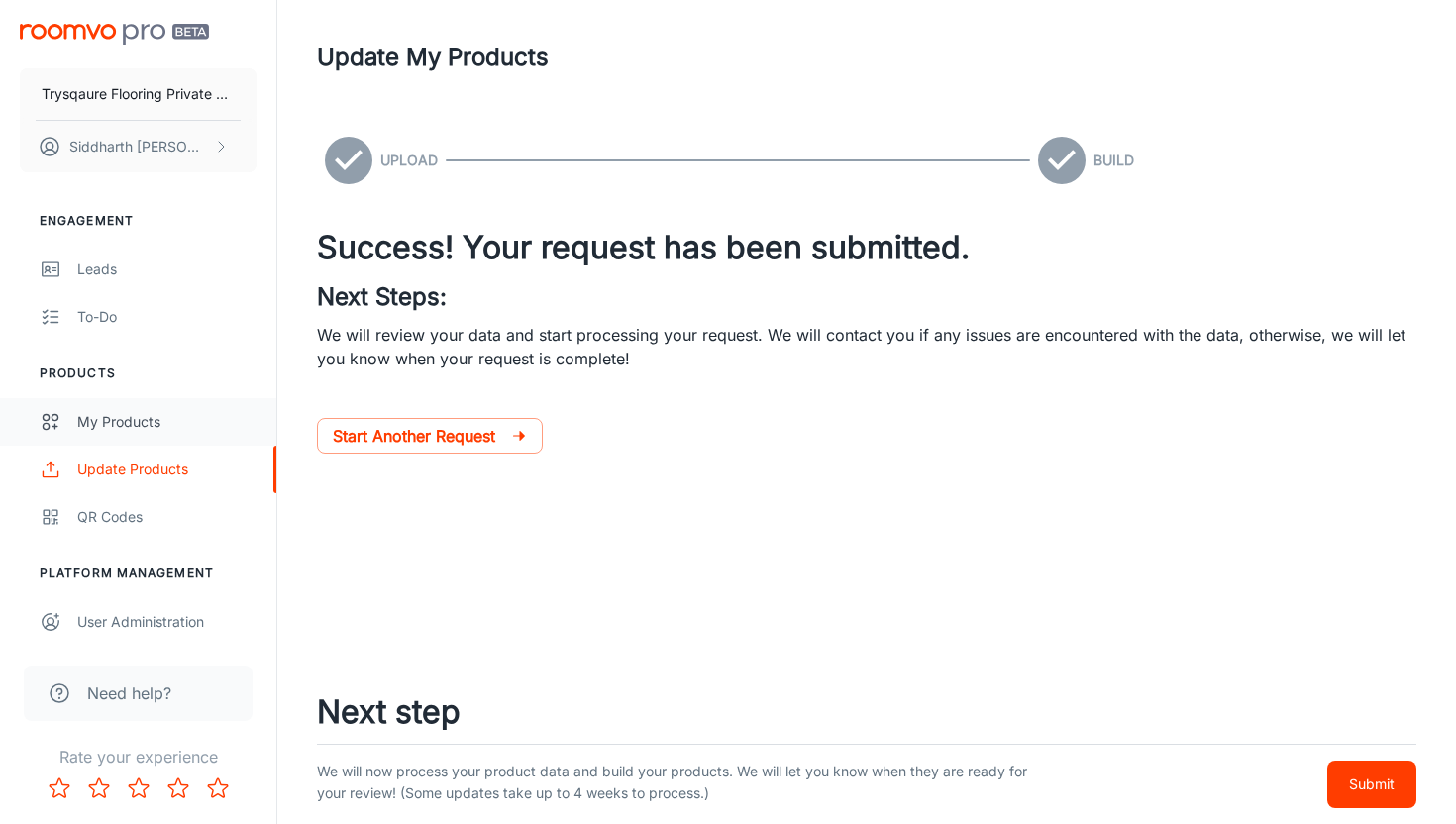click on "My Products" at bounding box center (166, 422) 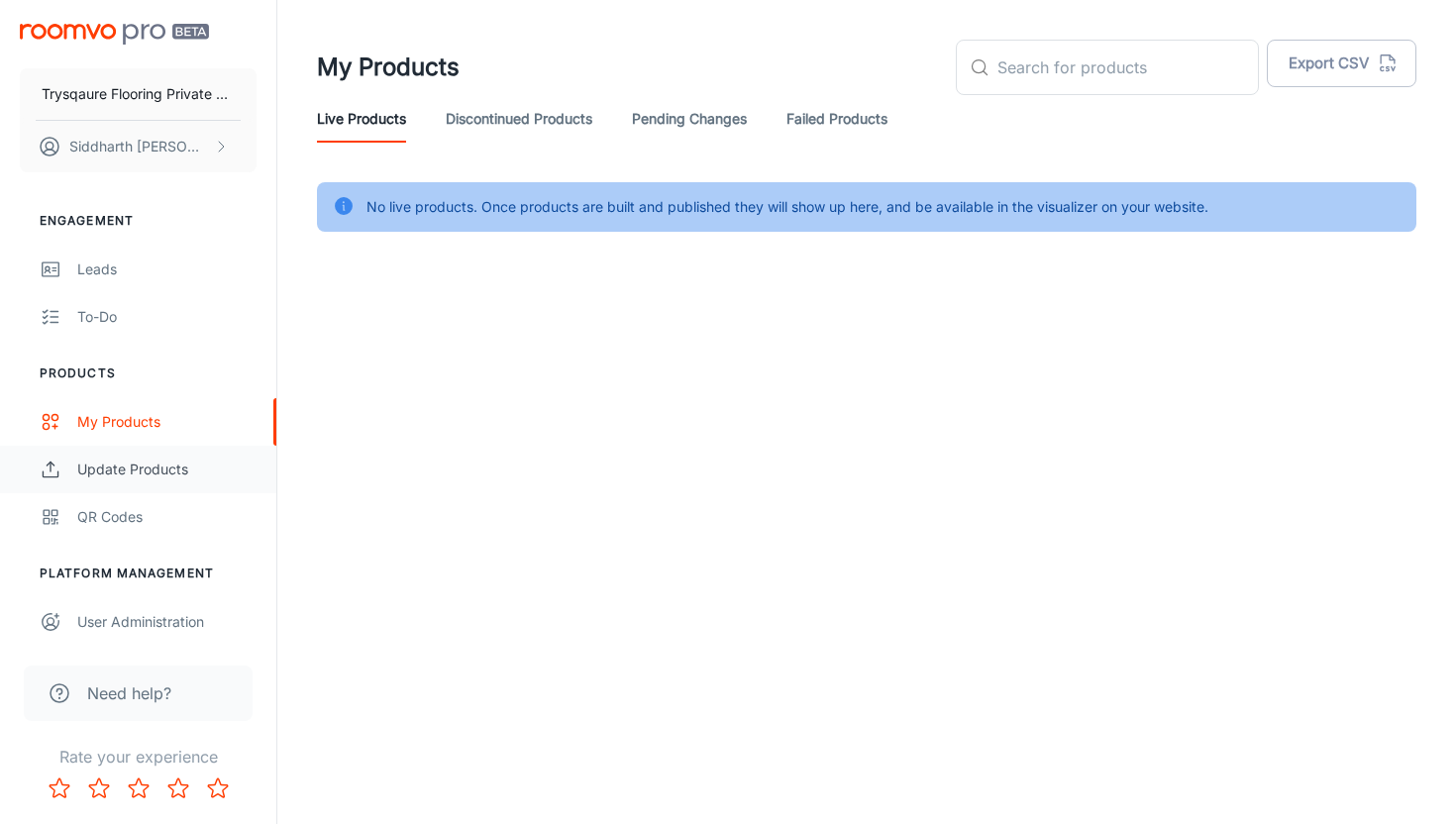 click on "Update Products" at bounding box center [138, 469] 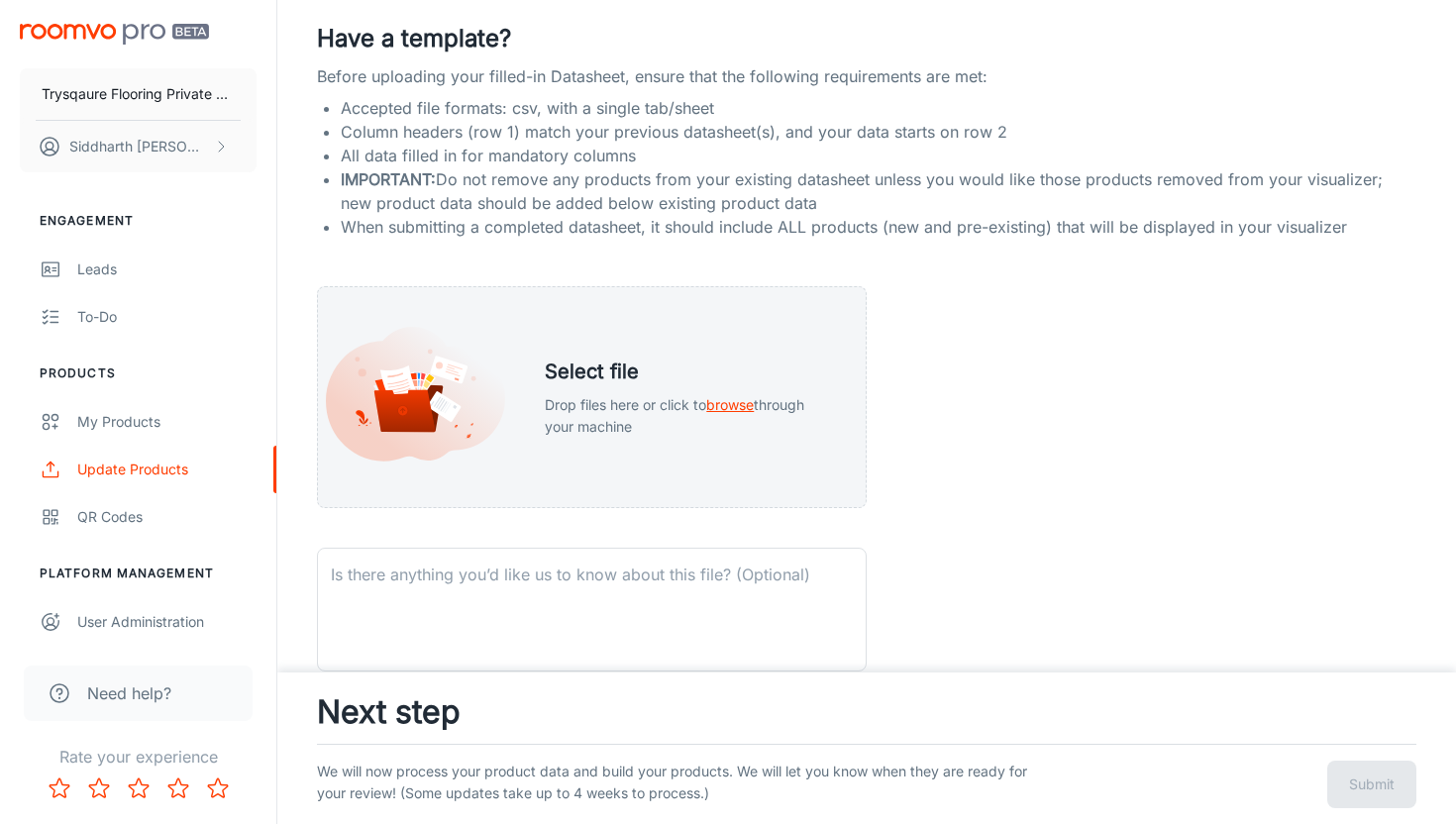 scroll, scrollTop: 0, scrollLeft: 0, axis: both 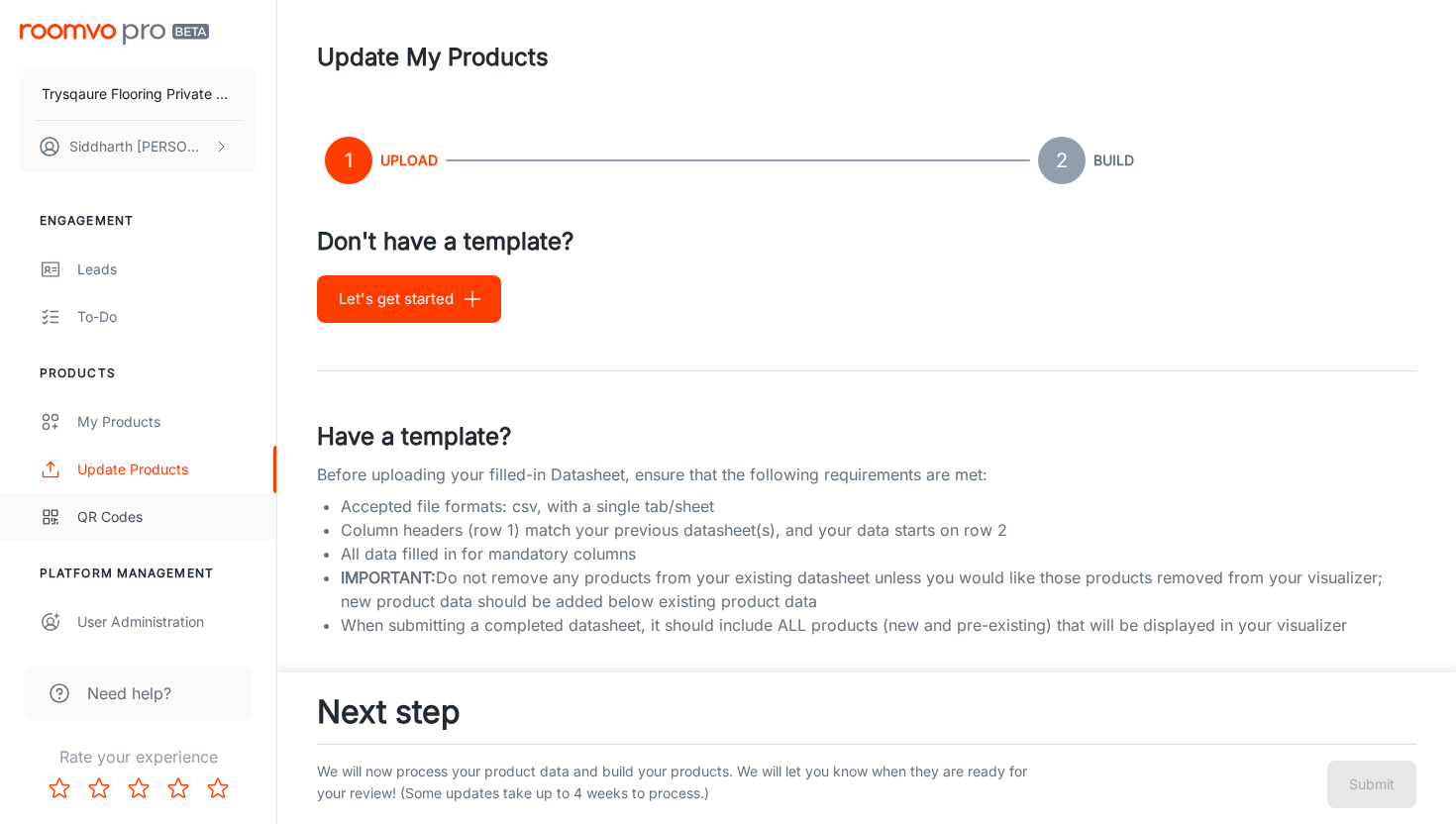 click on "QR Codes" at bounding box center [166, 517] 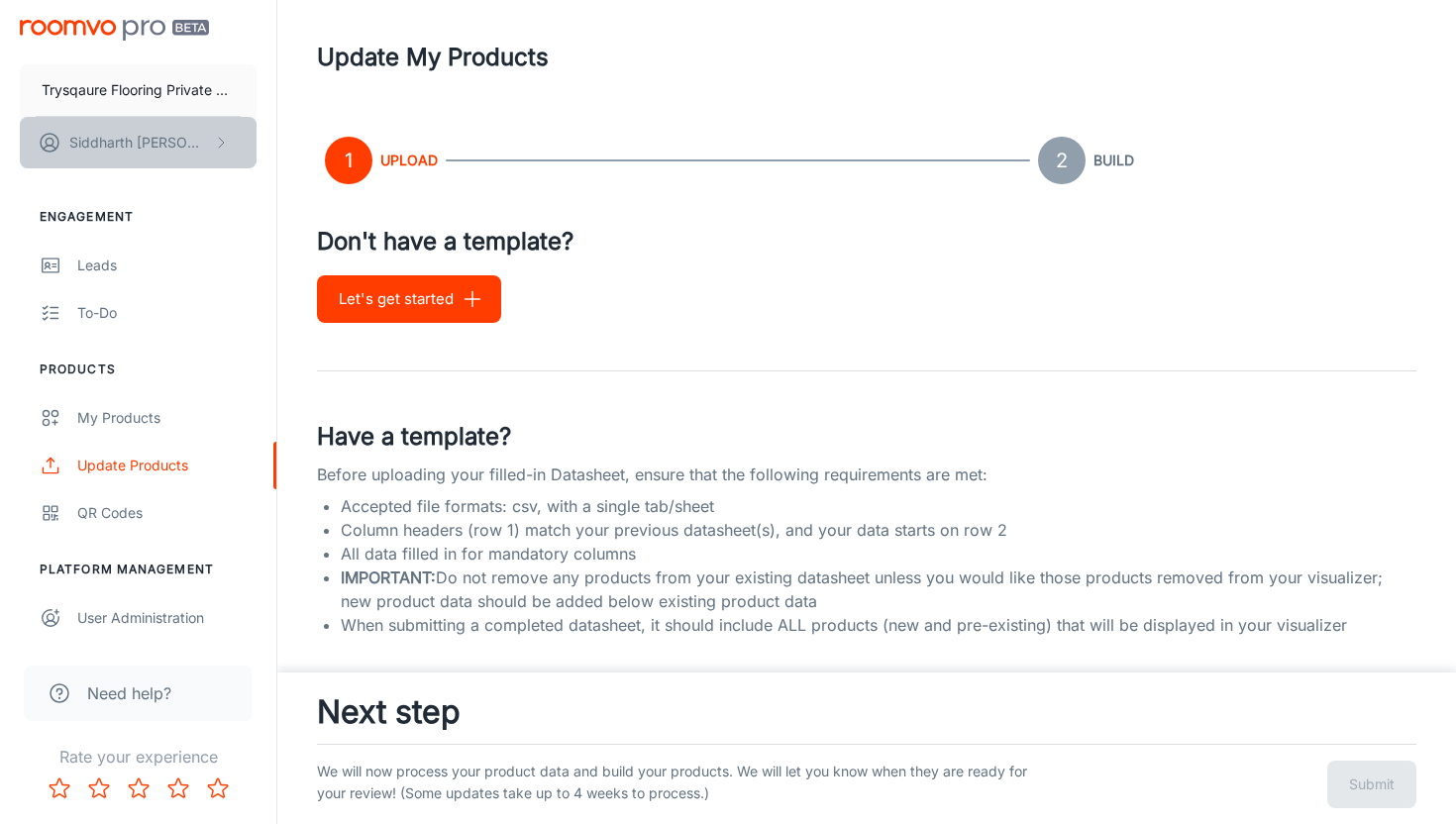 click on "[PERSON_NAME]" at bounding box center [138, 143] 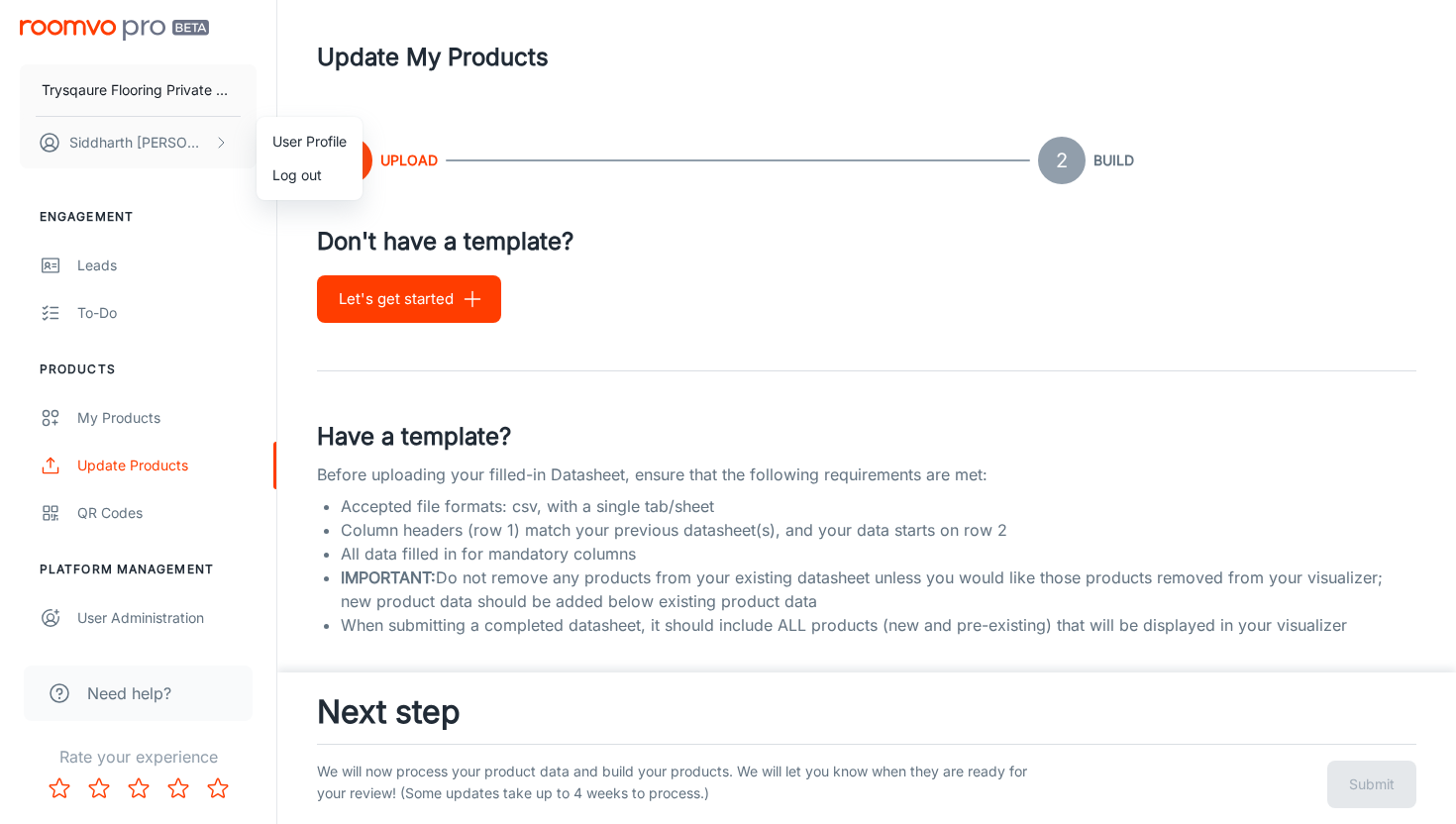 click at bounding box center (728, 412) 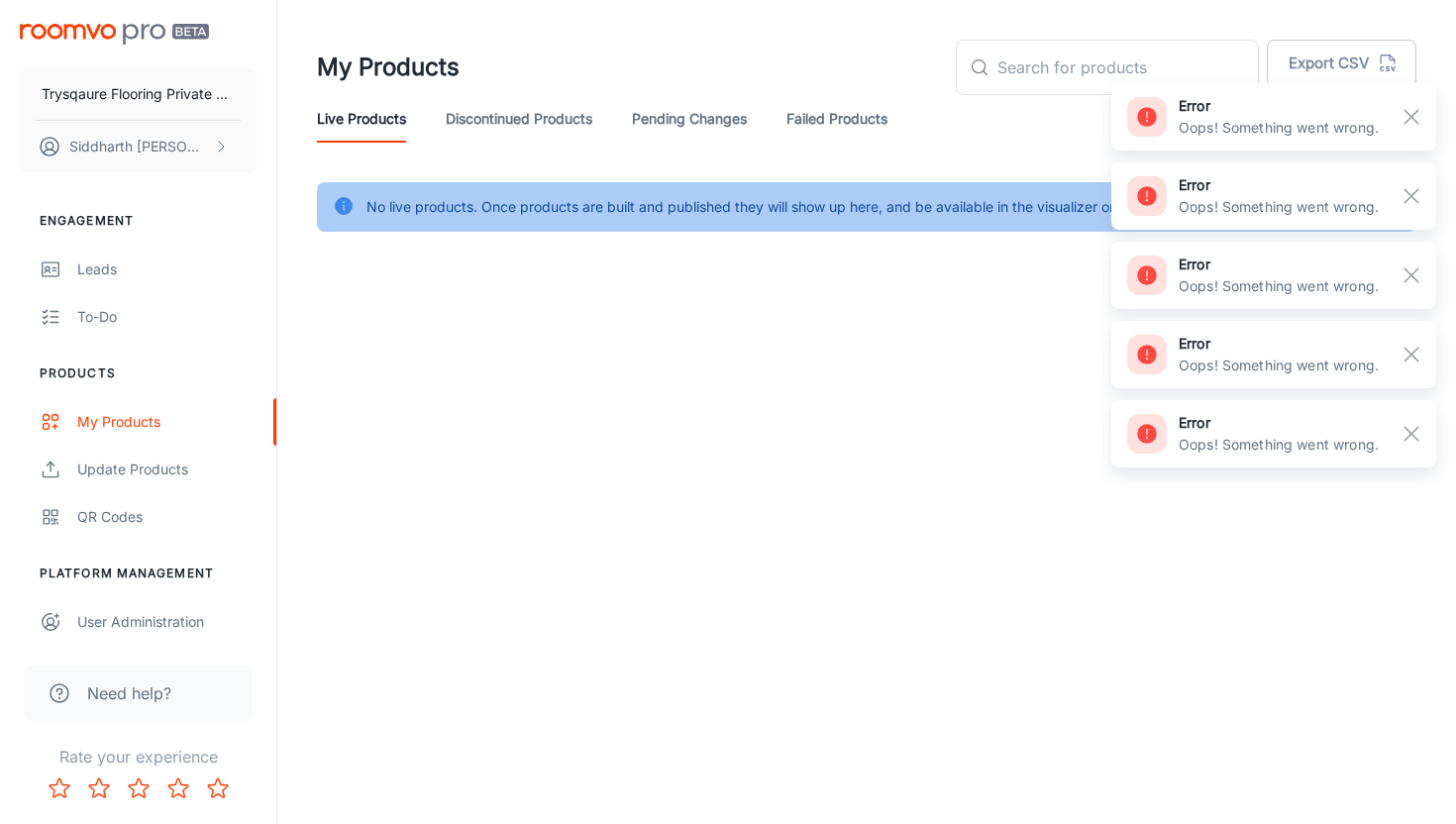 scroll, scrollTop: 0, scrollLeft: 0, axis: both 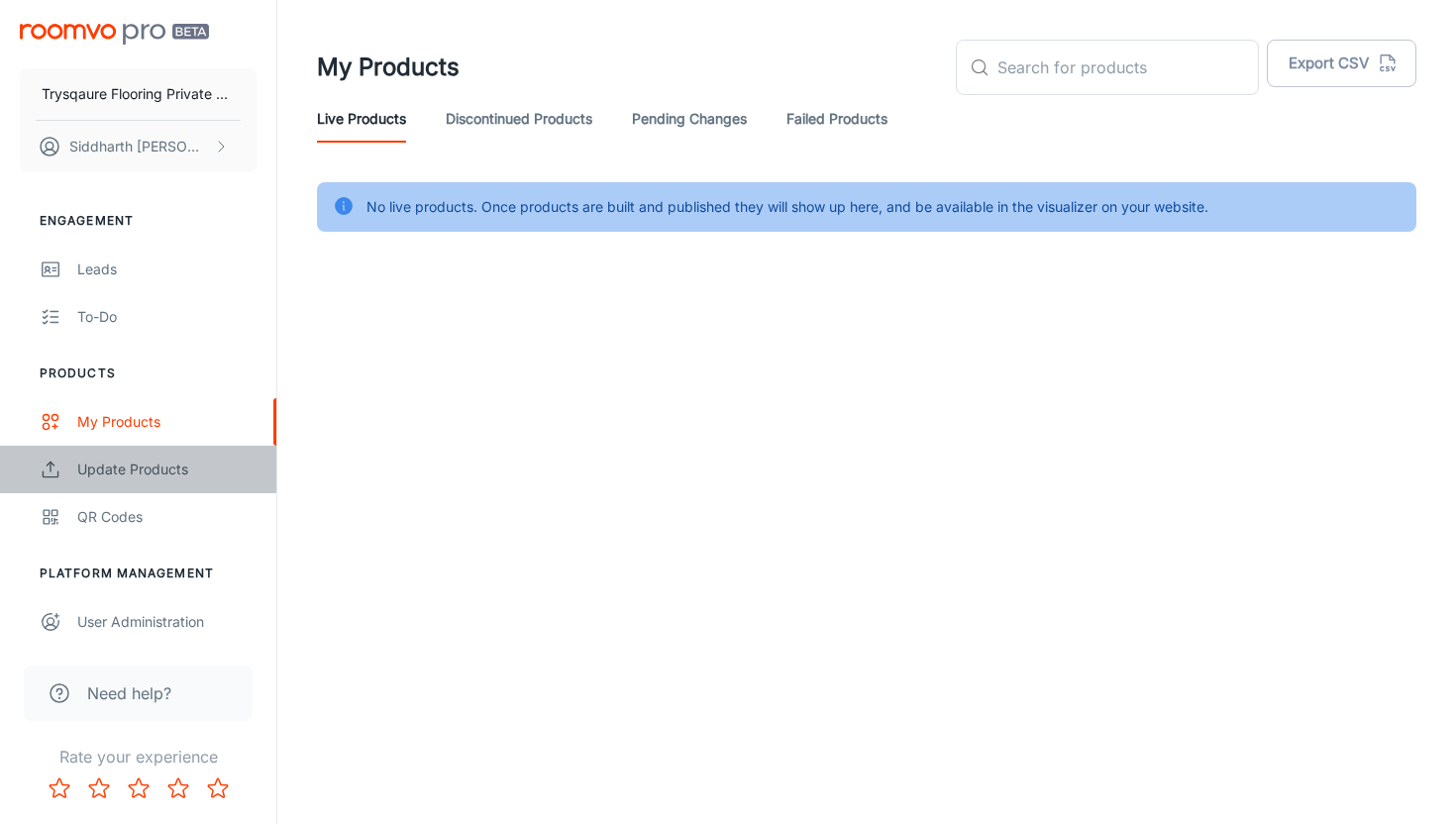 click on "Update Products" at bounding box center (138, 469) 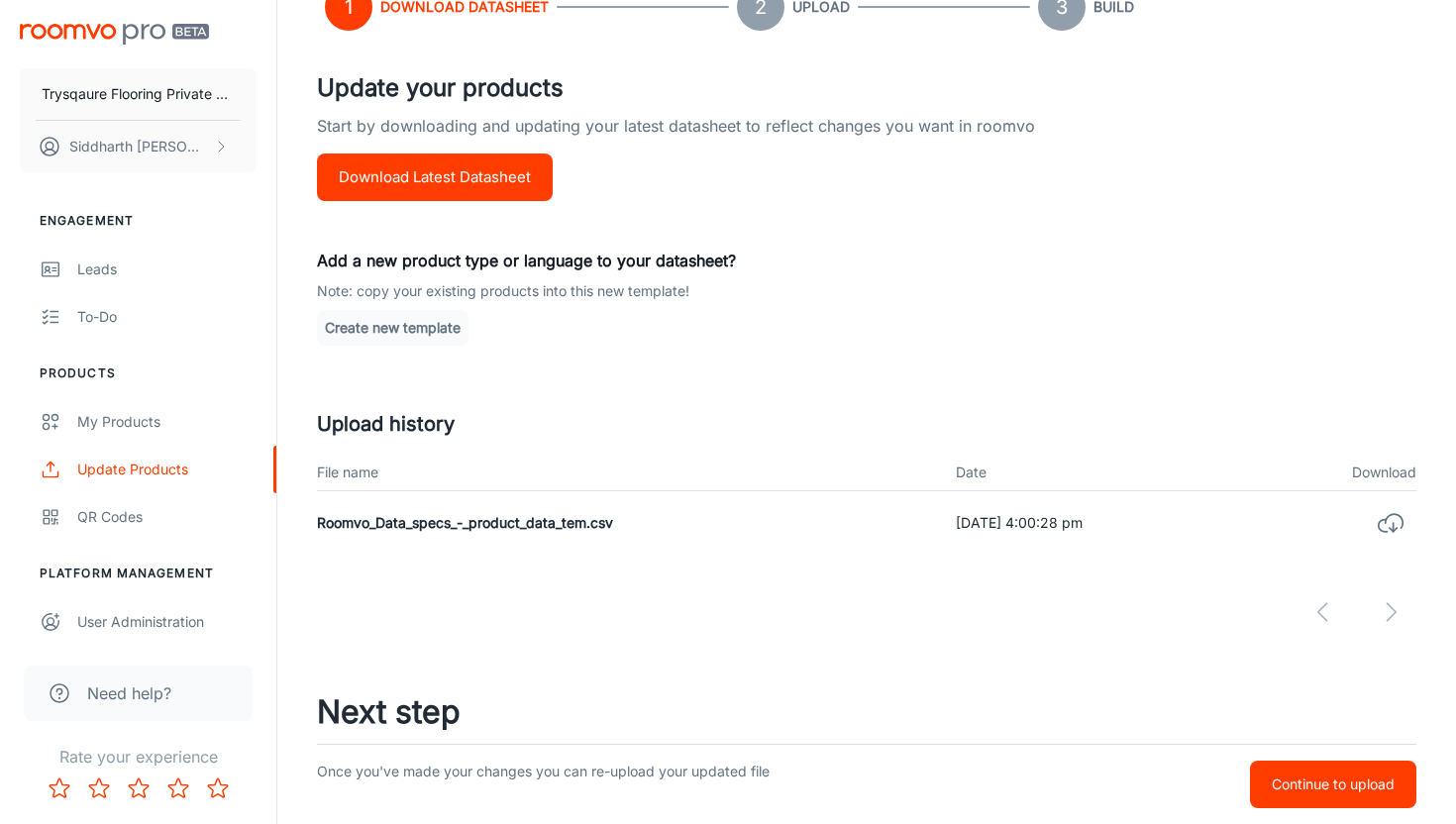 scroll, scrollTop: 165, scrollLeft: 0, axis: vertical 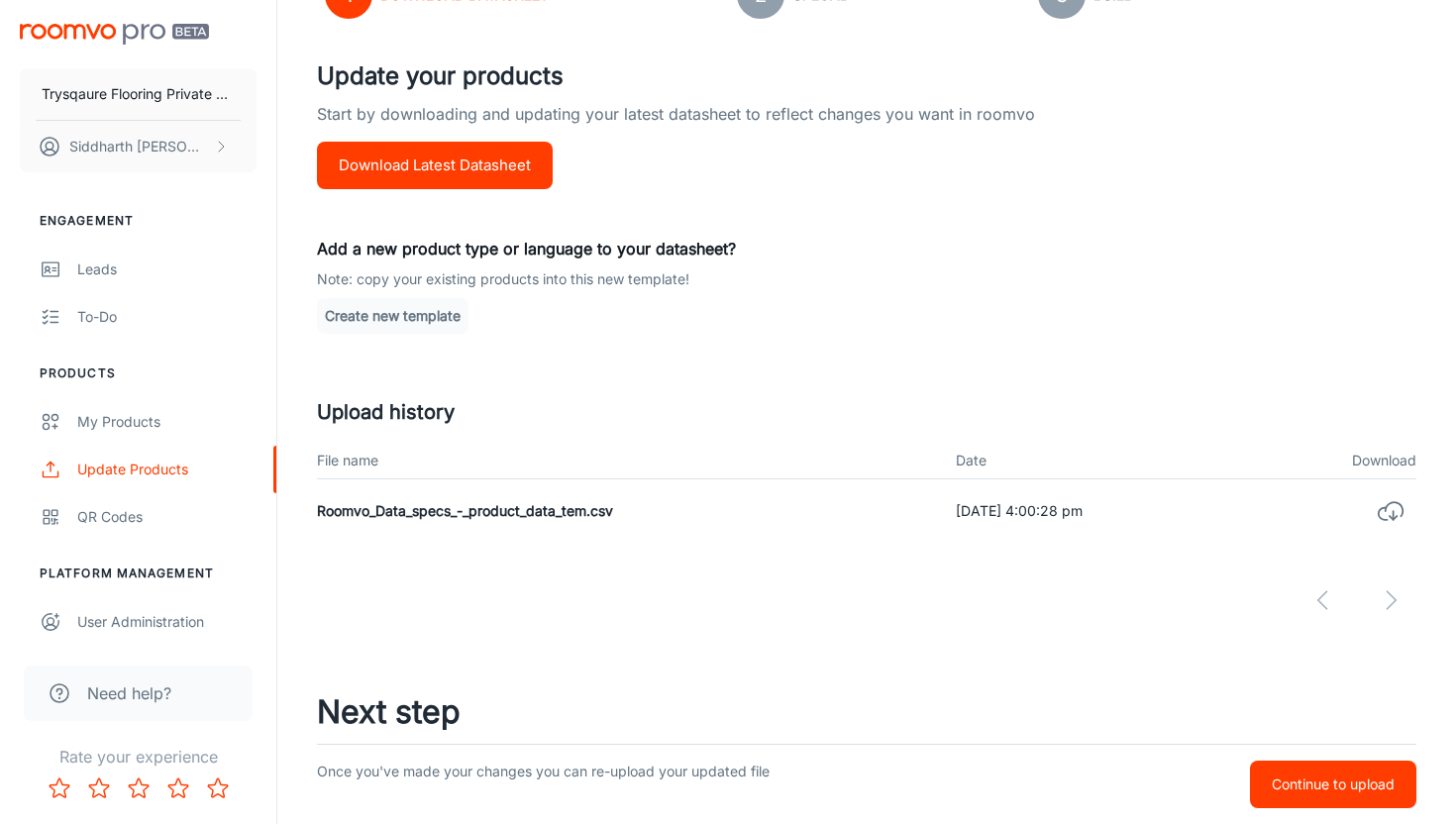click 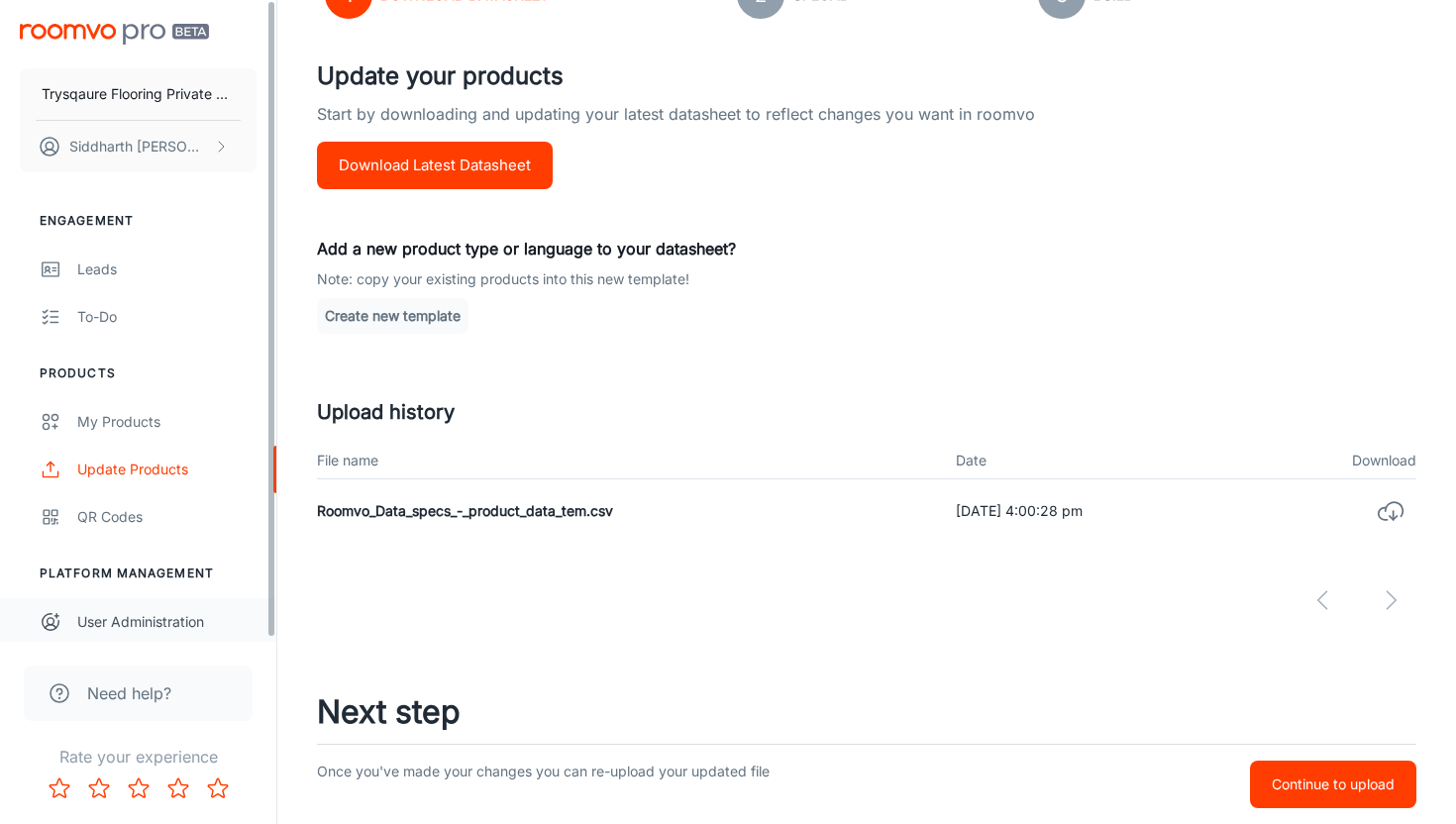 click on "User Administration" at bounding box center (166, 622) 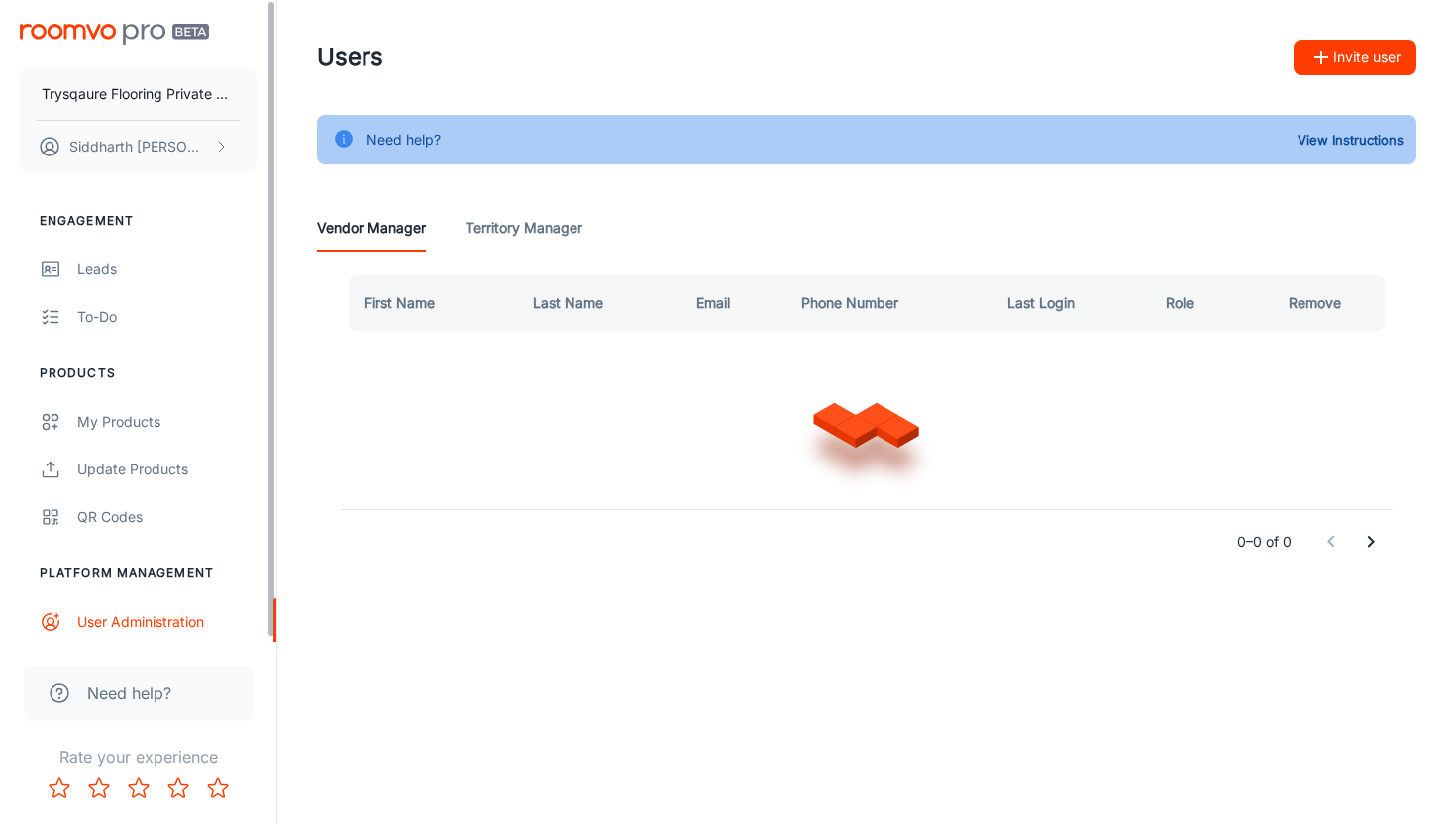 scroll, scrollTop: 0, scrollLeft: 0, axis: both 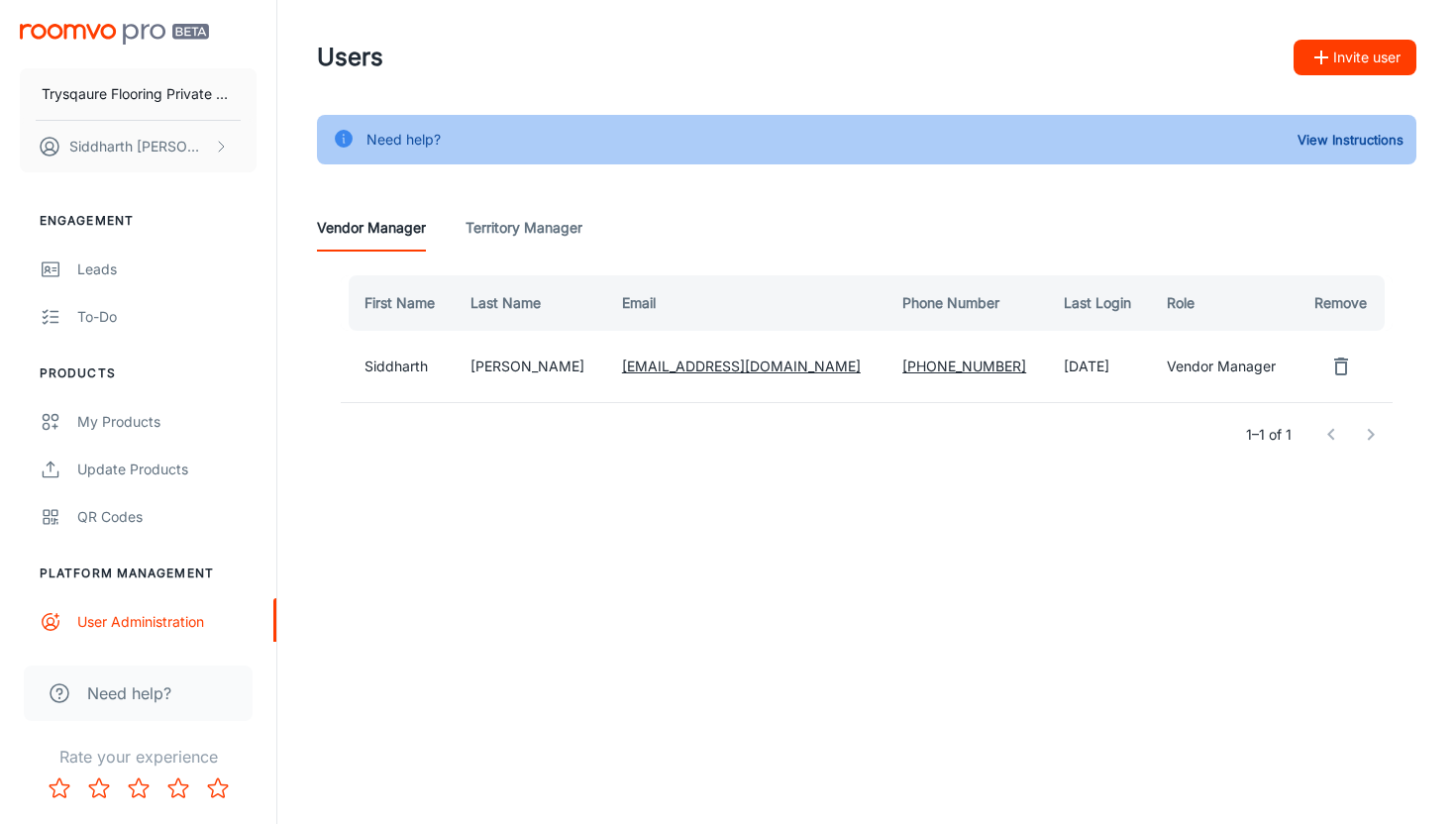 click on "Need help?" at bounding box center (129, 693) 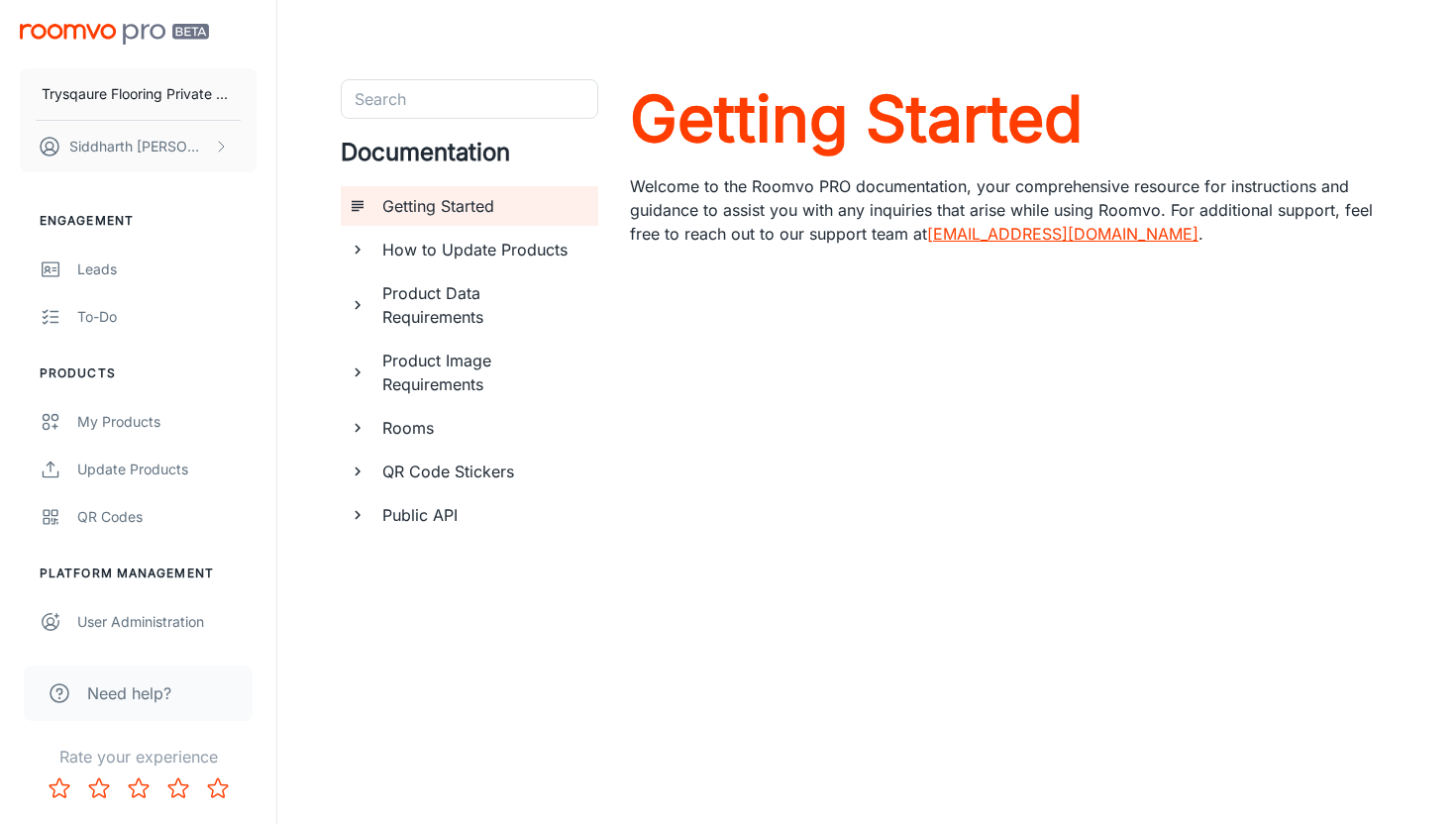 click on "Product Image Requirements" at bounding box center (482, 372) 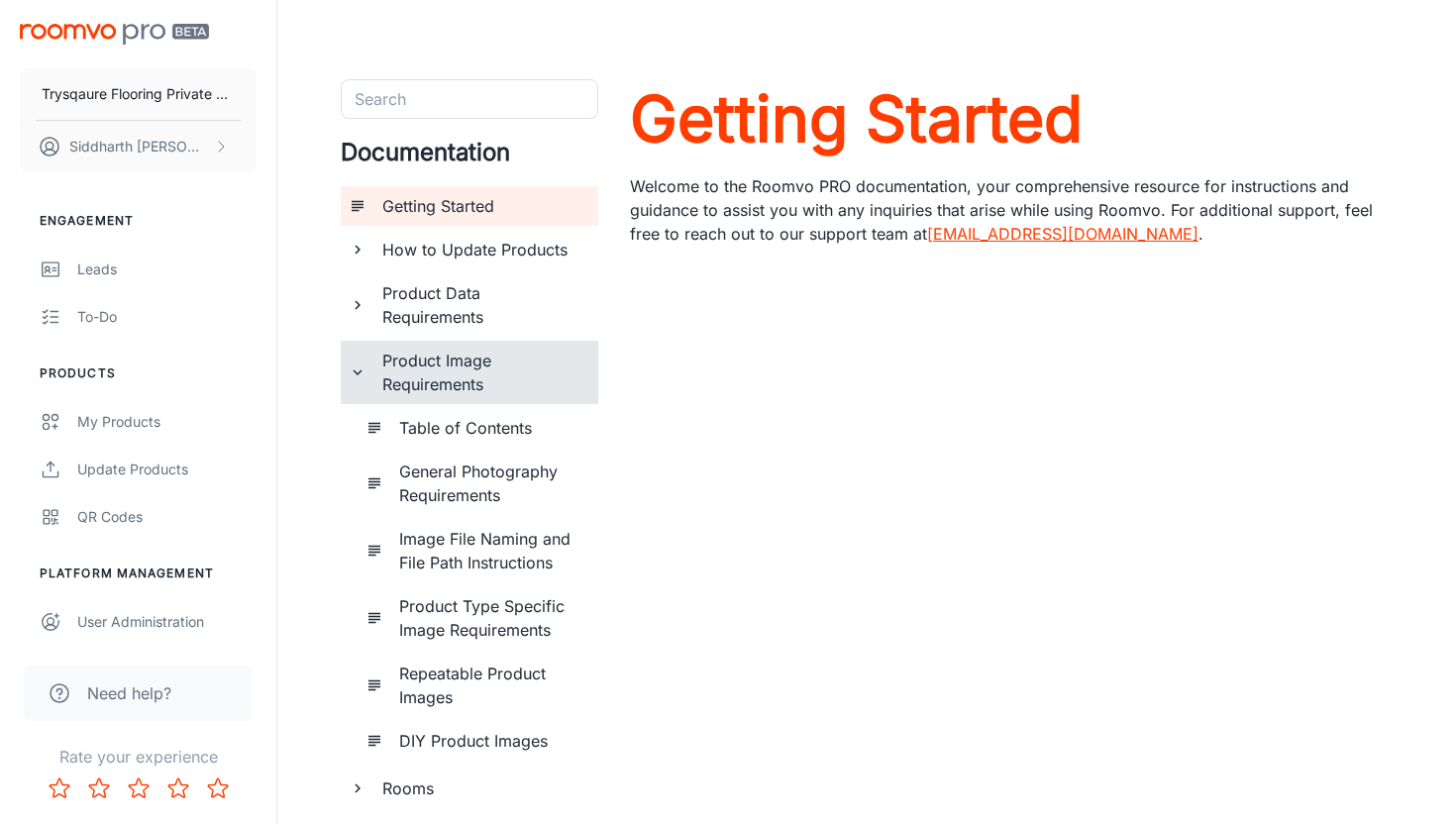 click on "Product Data Requirements" at bounding box center (482, 305) 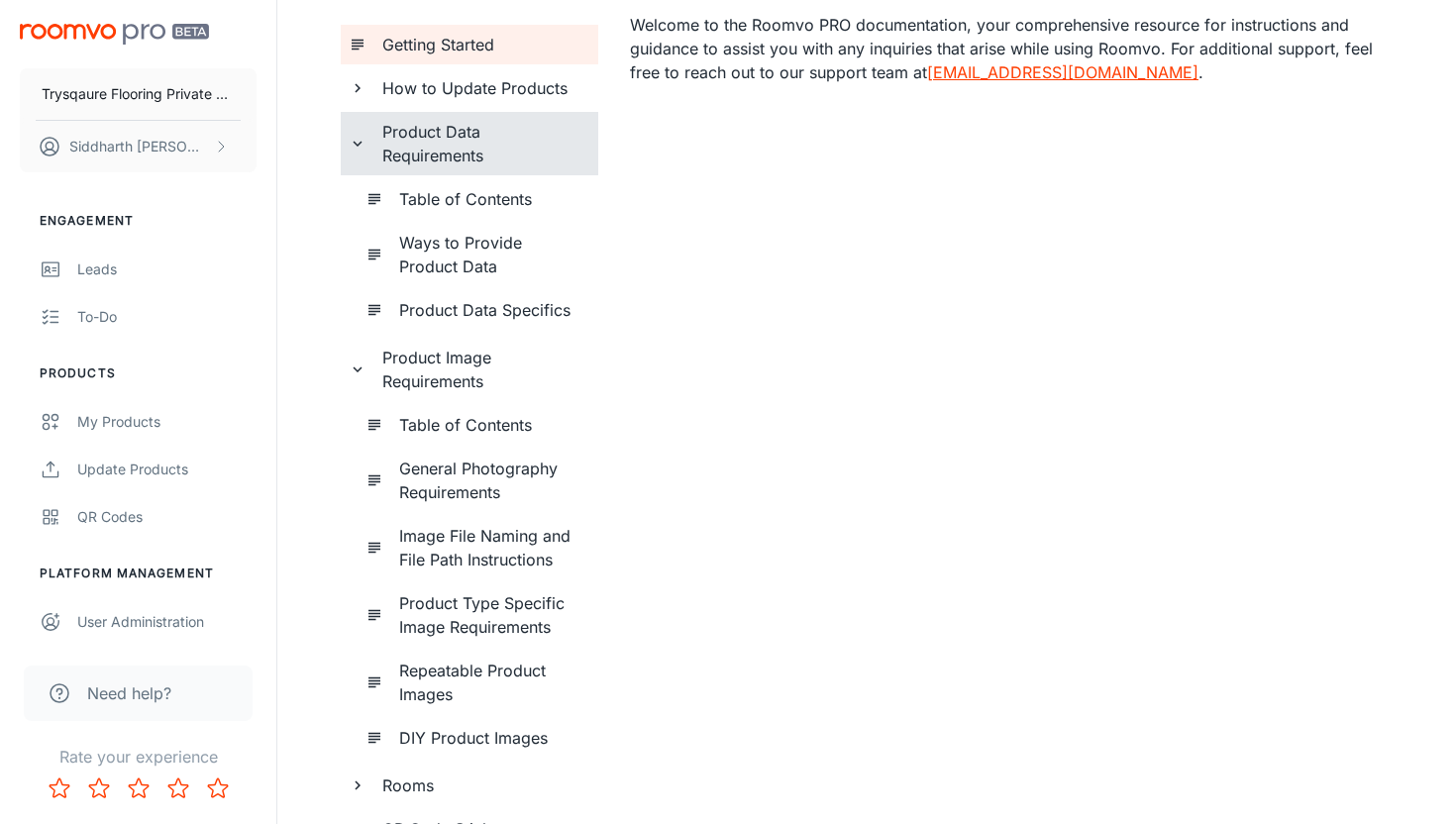 scroll, scrollTop: 178, scrollLeft: 0, axis: vertical 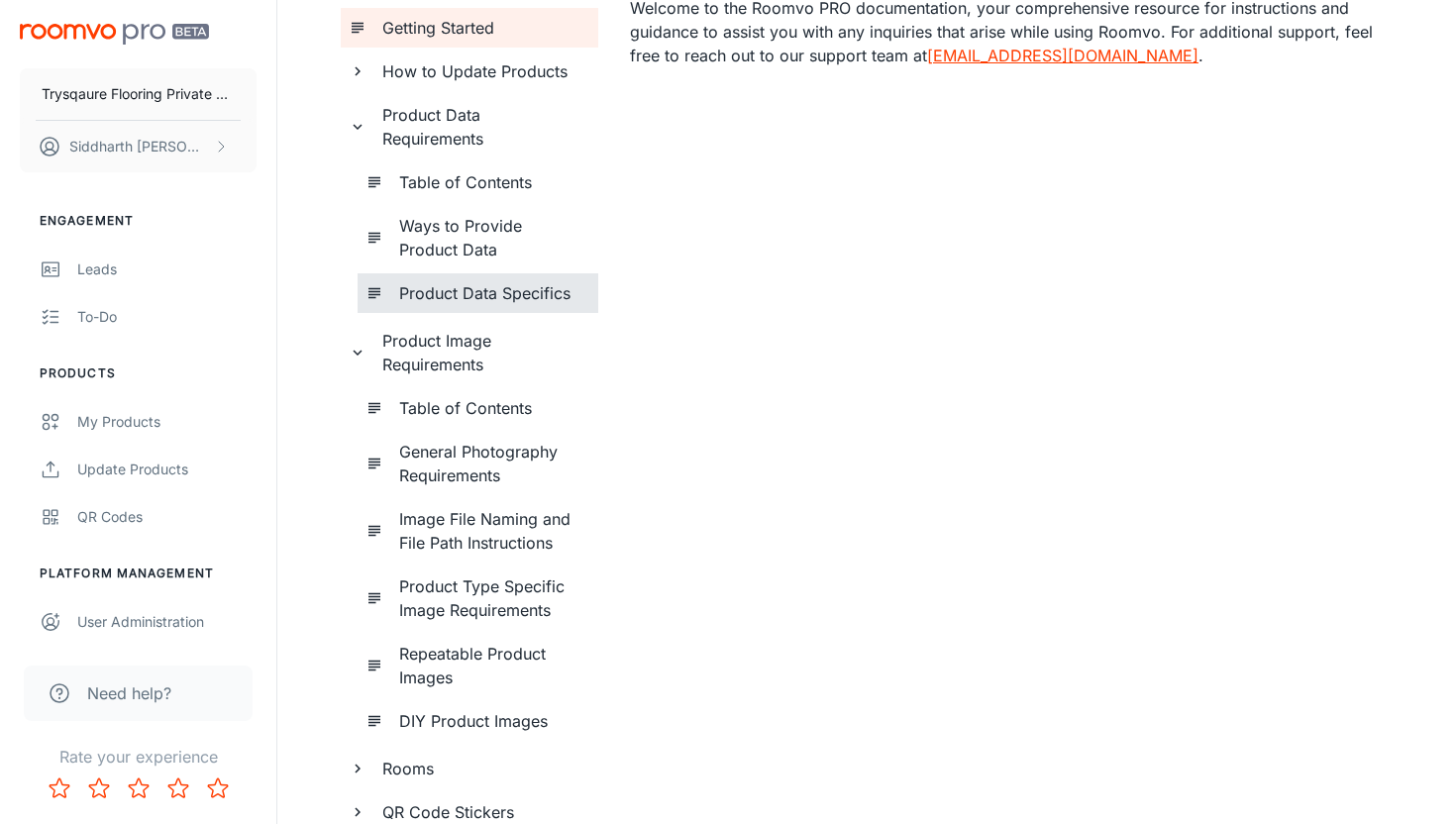 click on "Product Data Specifics" at bounding box center (490, 293) 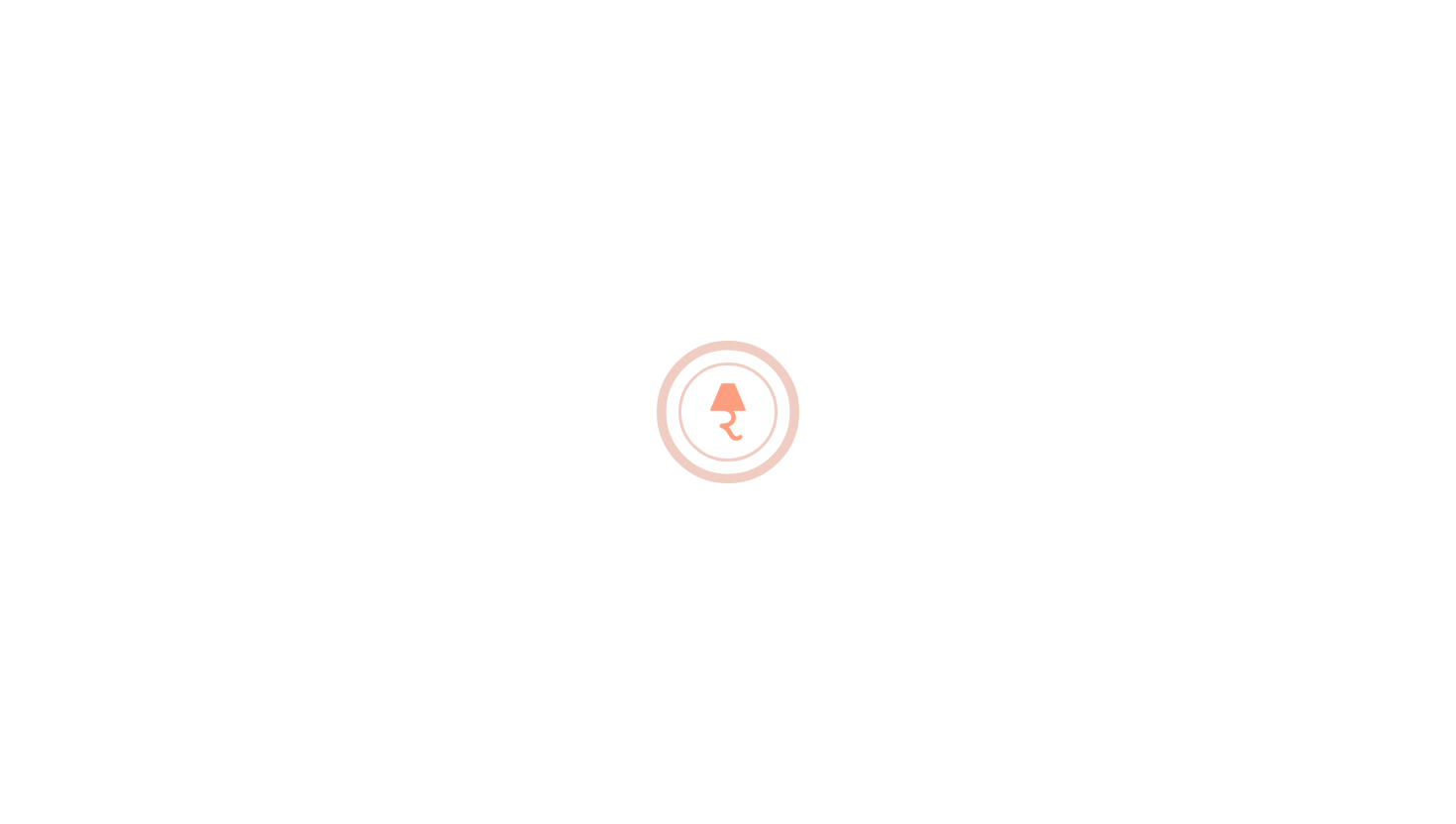 scroll, scrollTop: 0, scrollLeft: 0, axis: both 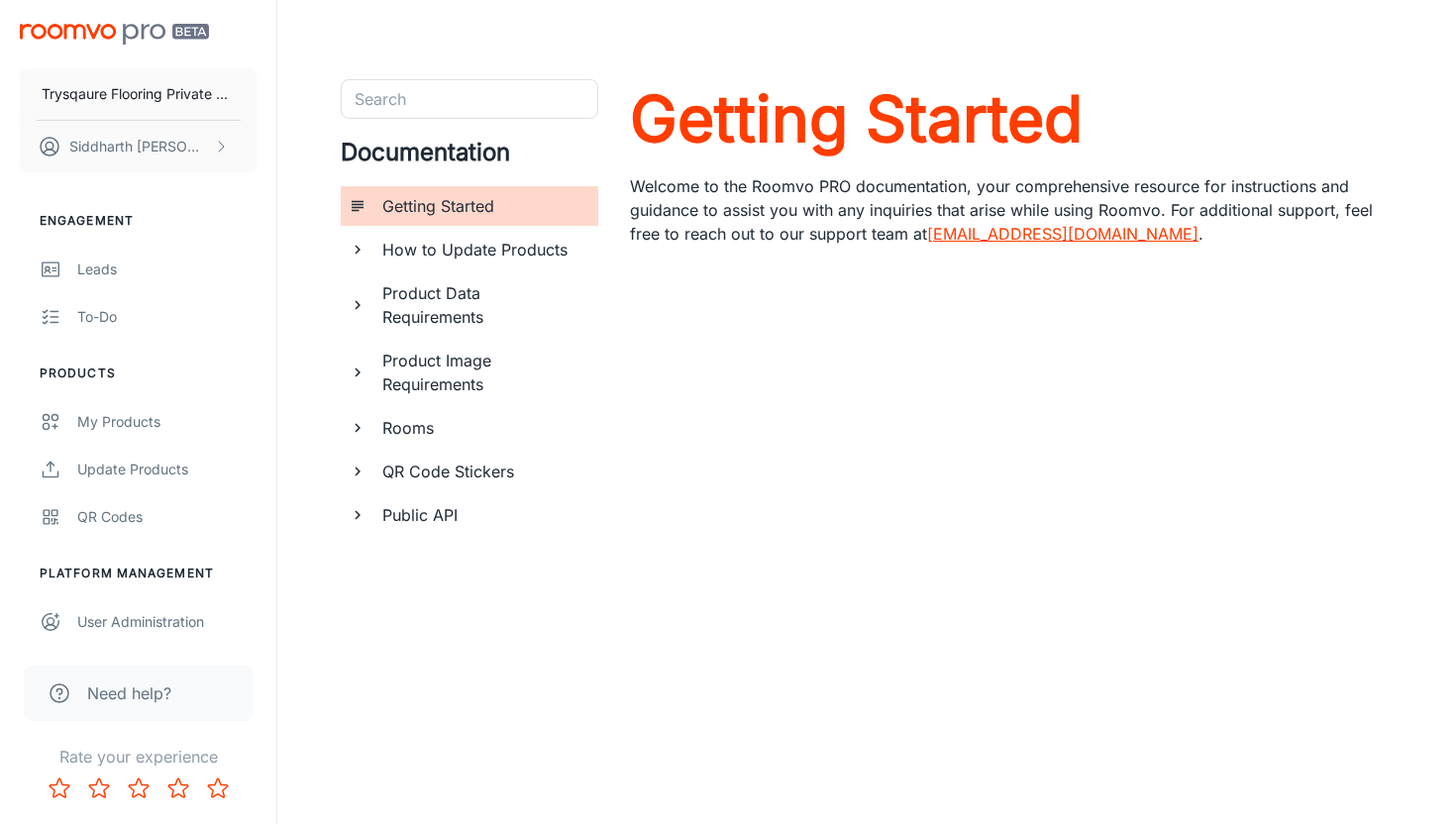 click on "How to Update Products" at bounding box center (482, 250) 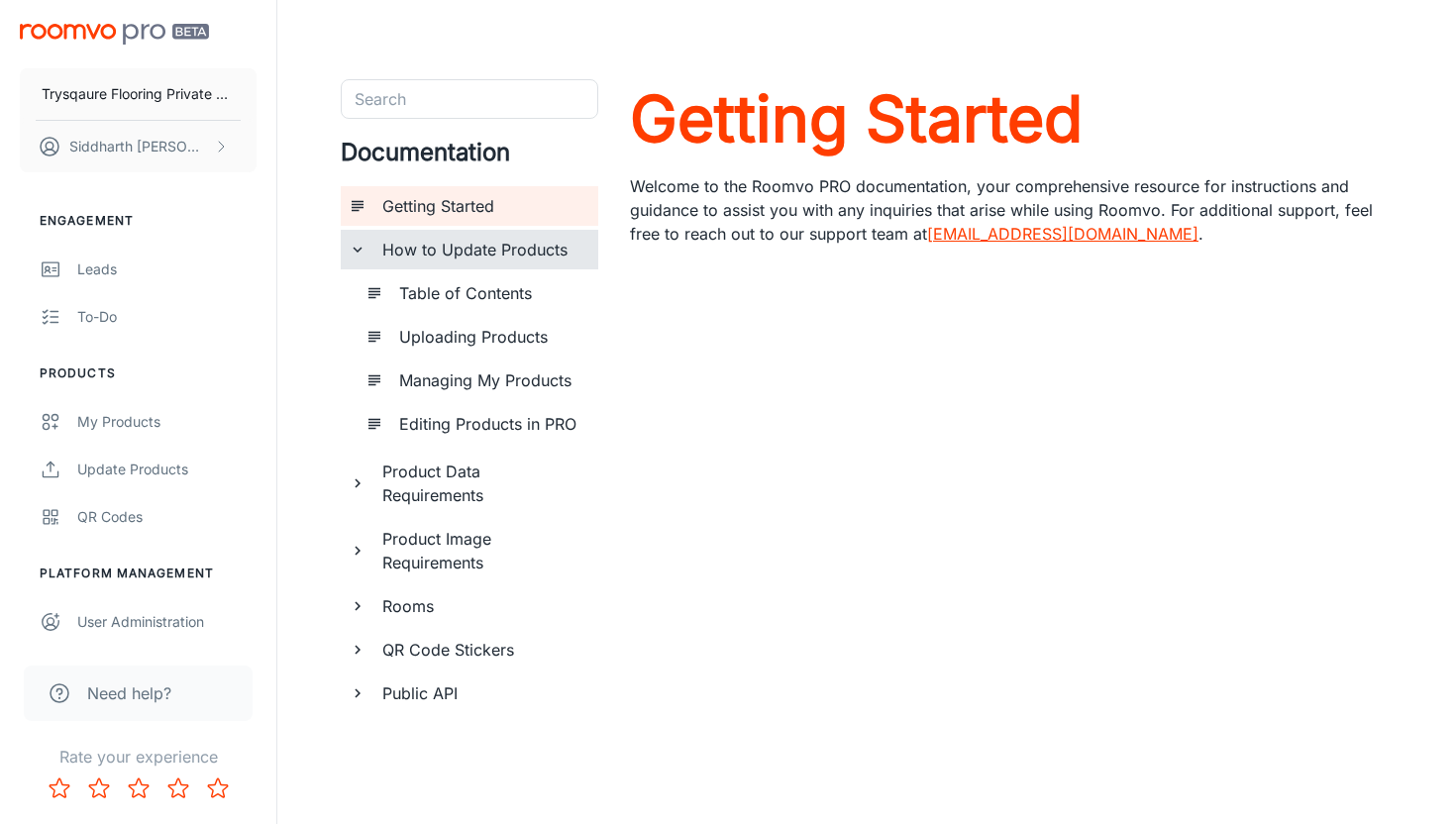 click on "Product Data Requirements" at bounding box center (482, 483) 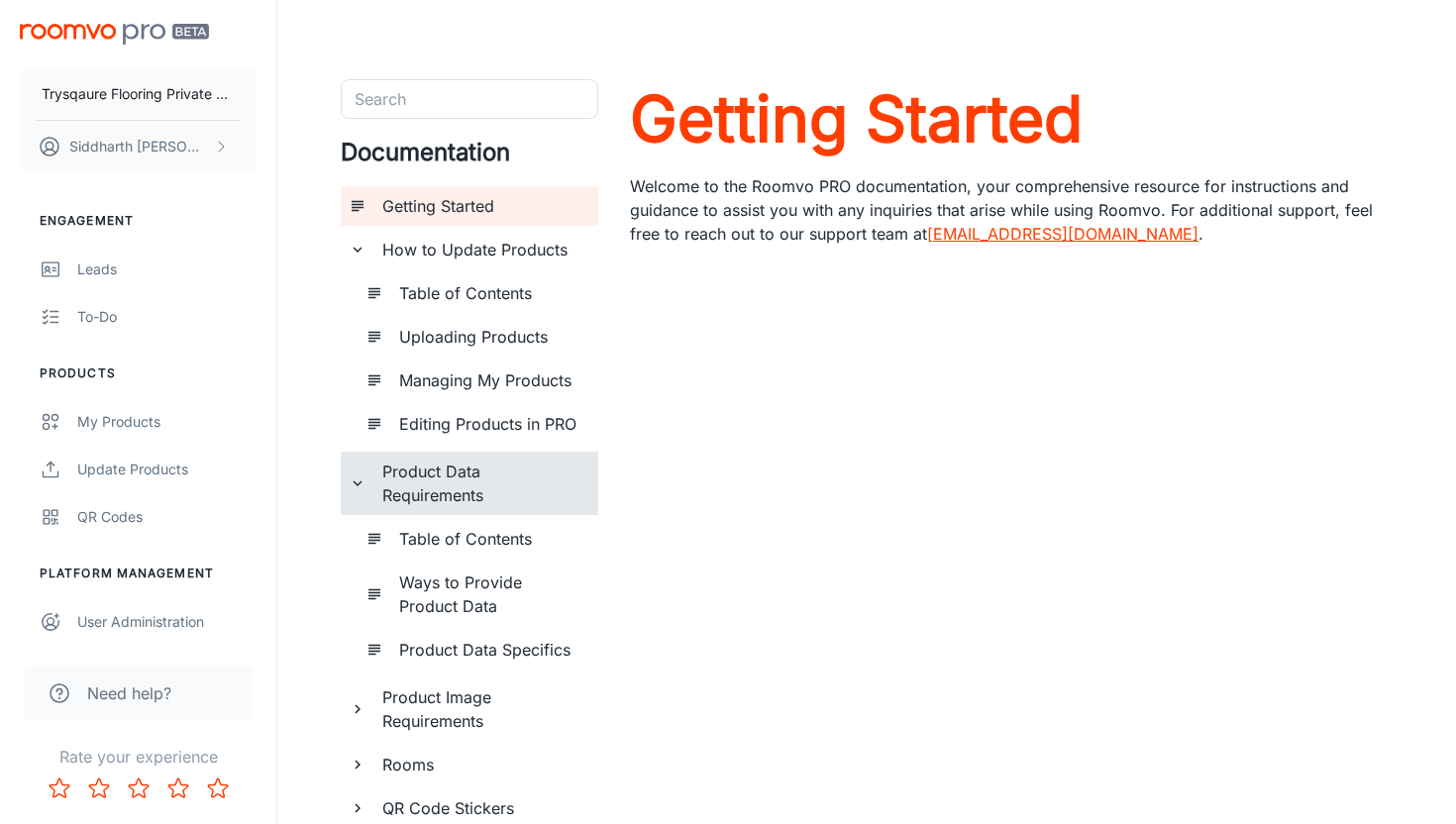 click on "Product Image Requirements" at bounding box center (482, 709) 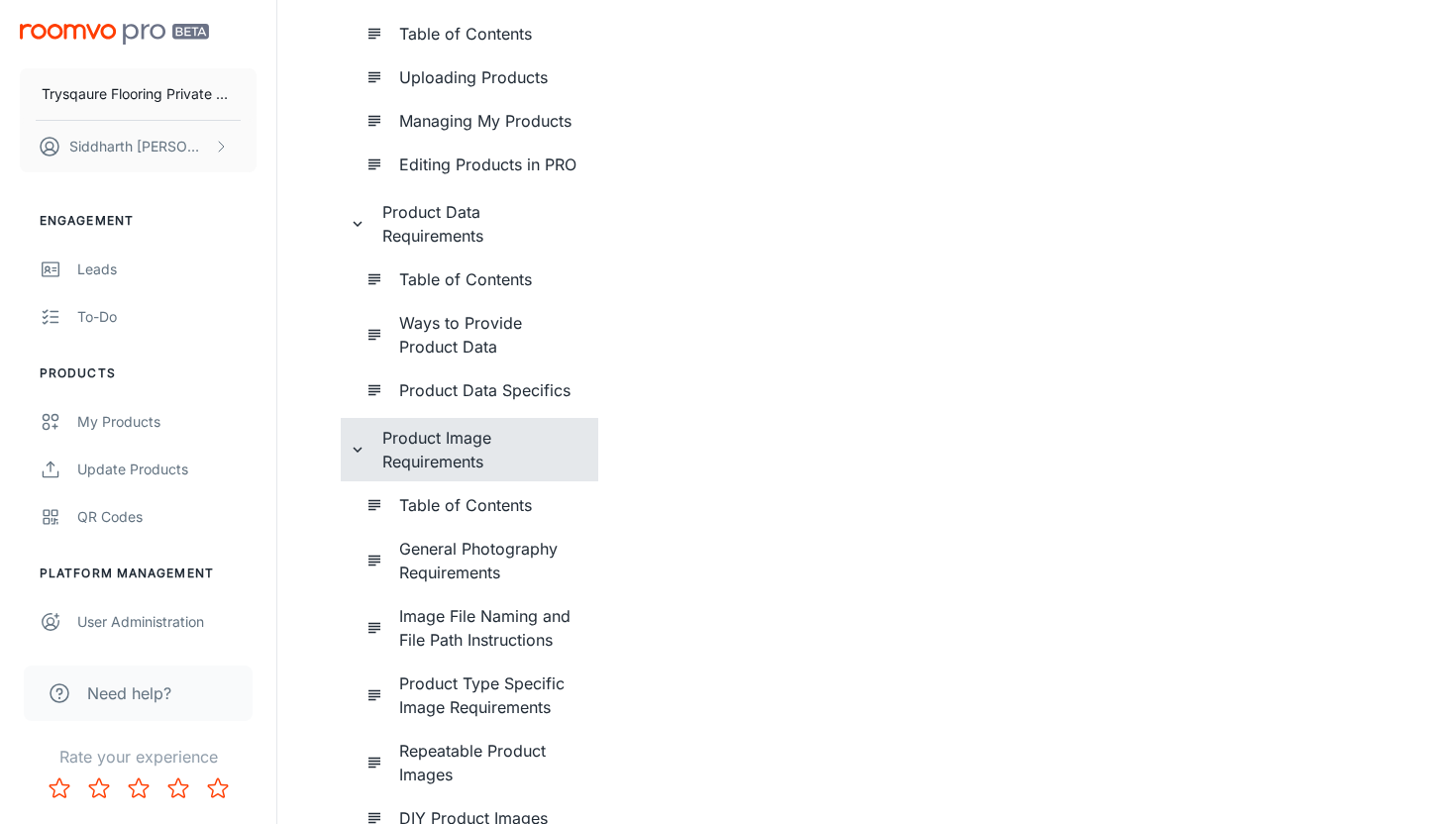 scroll, scrollTop: 381, scrollLeft: 0, axis: vertical 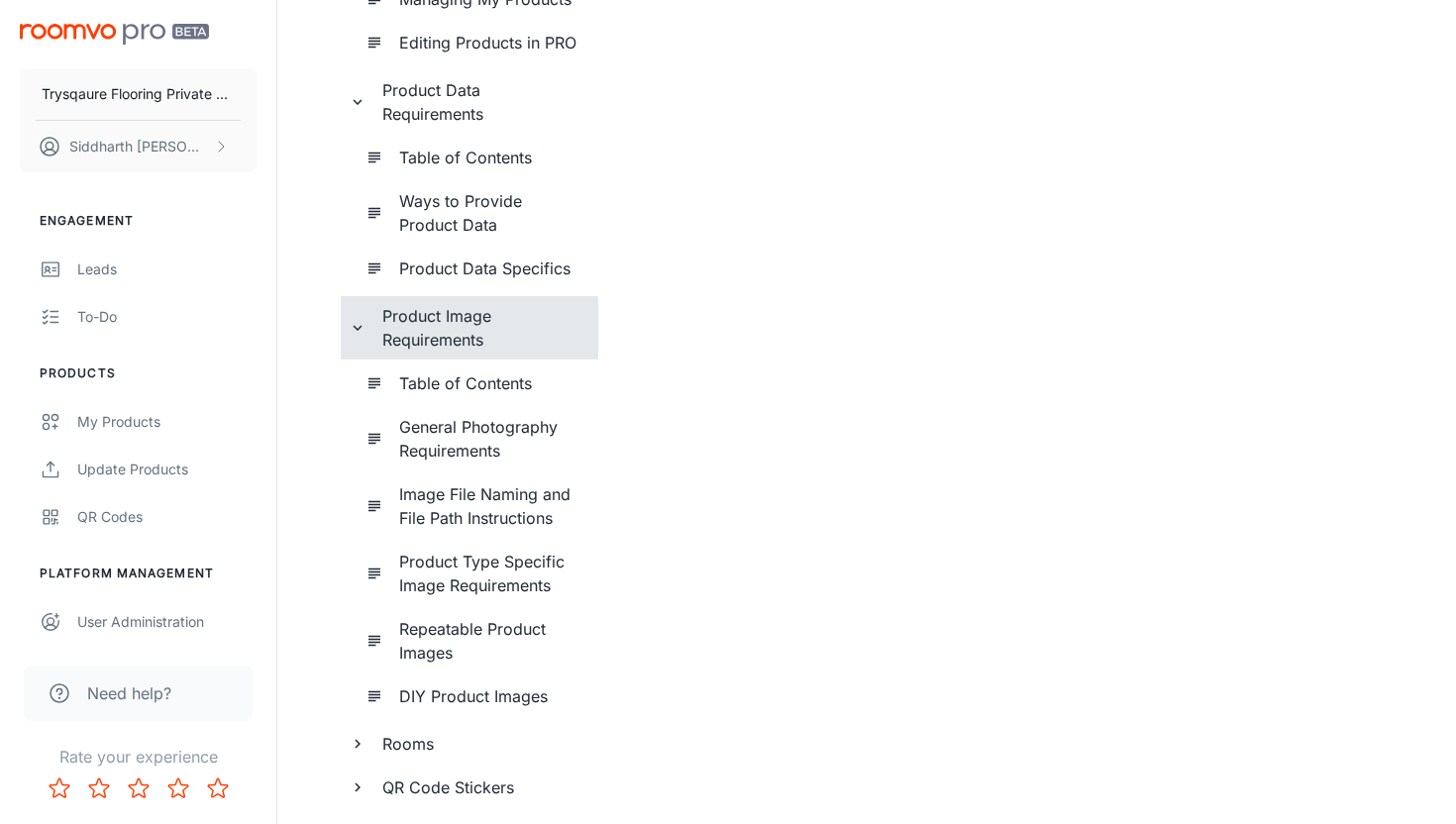 click on "Product Data Specifics" at bounding box center (490, 268) 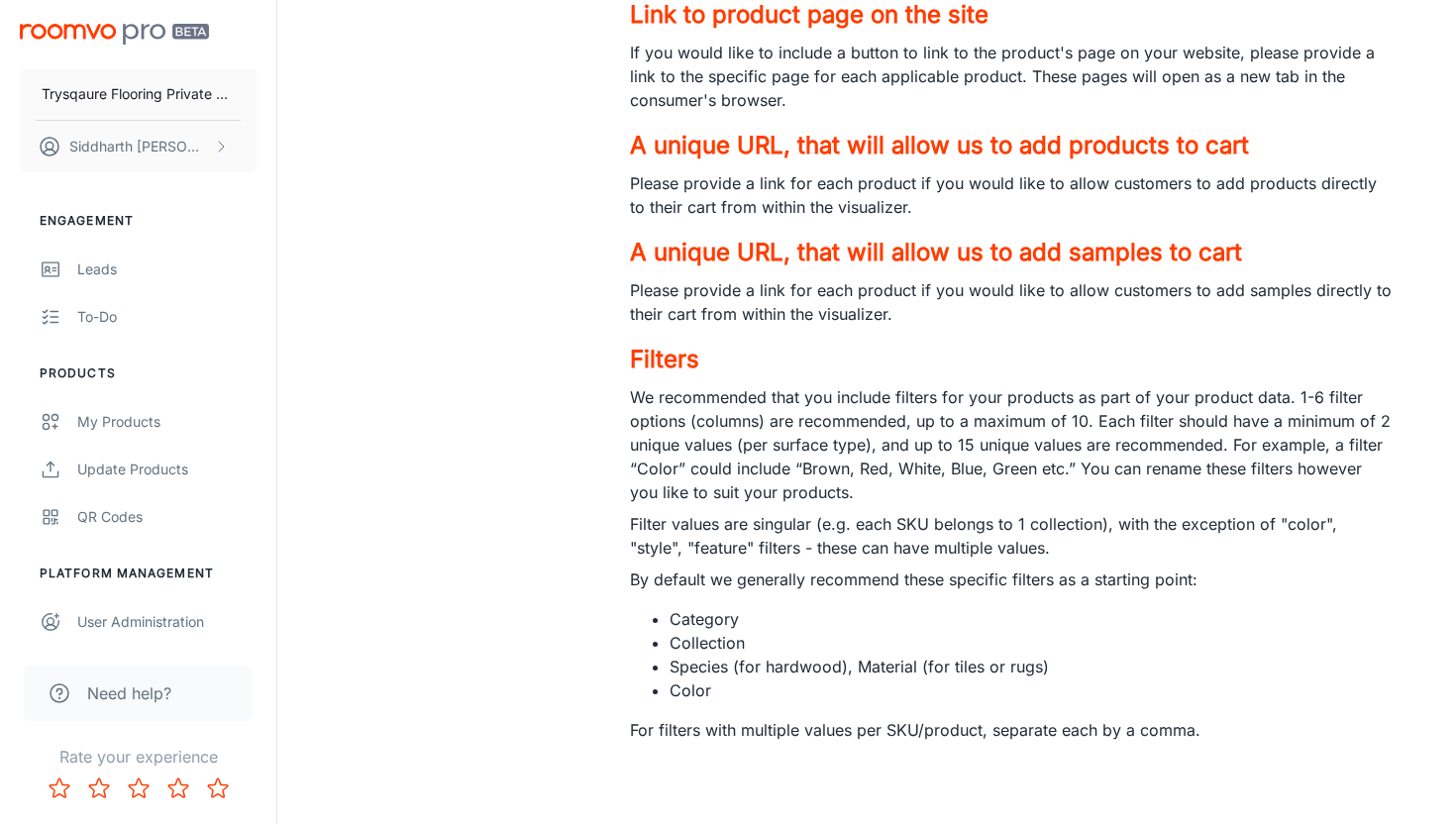 scroll, scrollTop: 11761, scrollLeft: 0, axis: vertical 